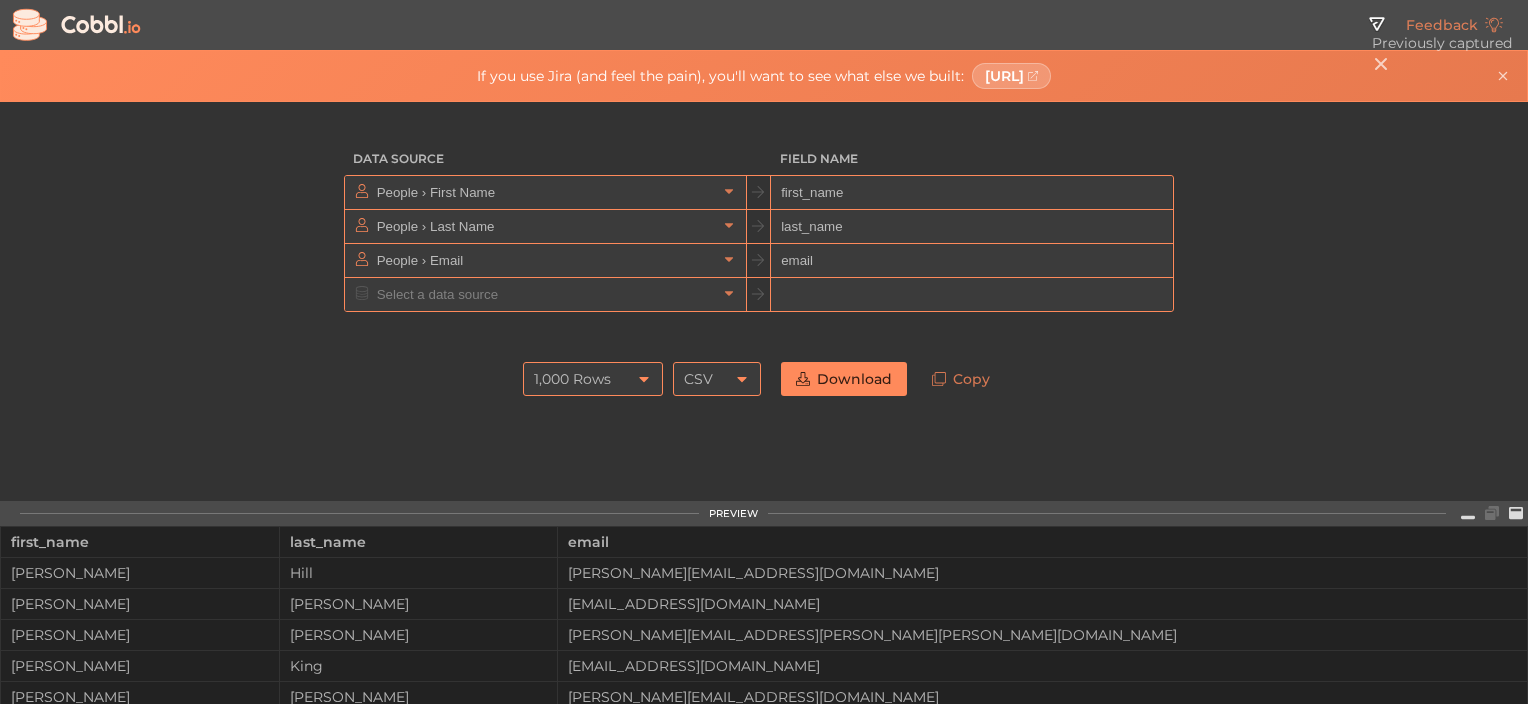 scroll, scrollTop: 0, scrollLeft: 0, axis: both 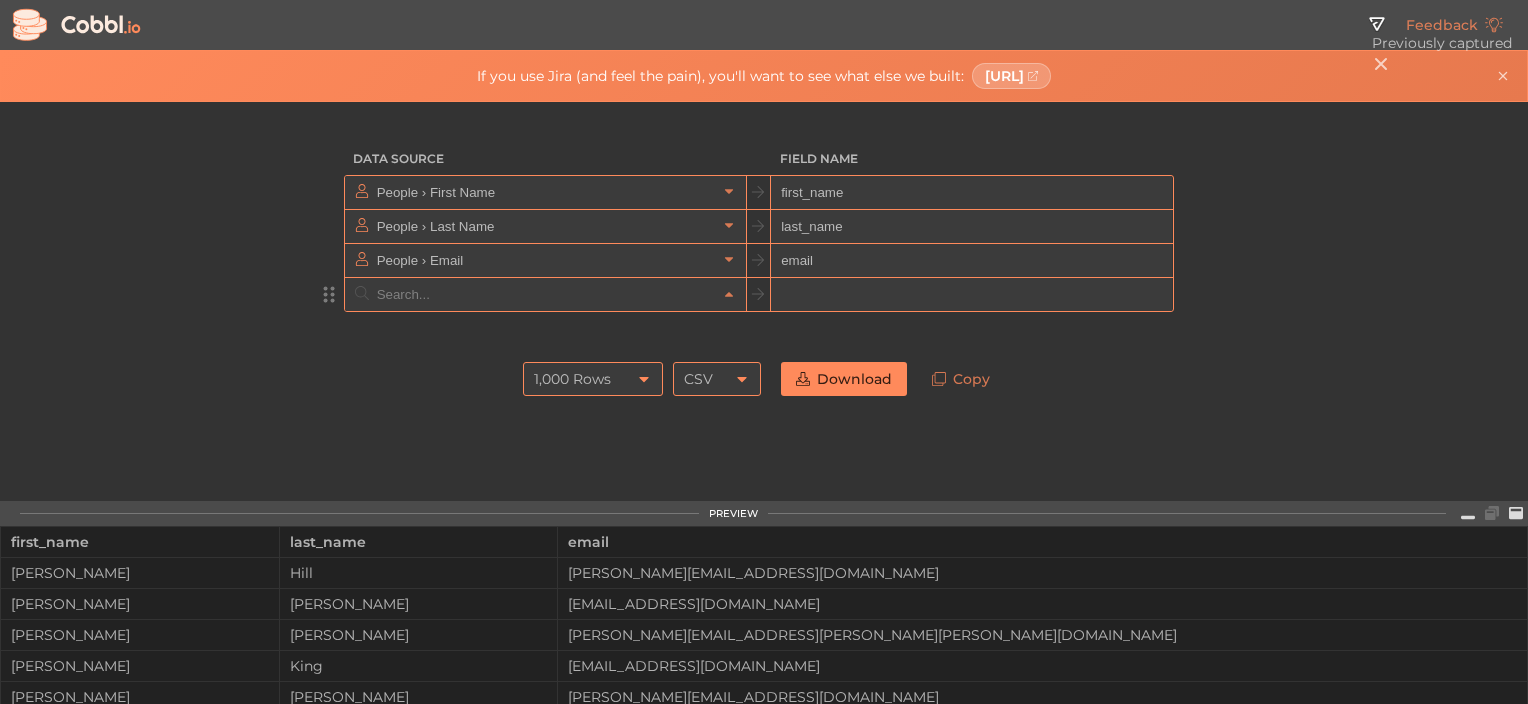 click at bounding box center [544, 294] 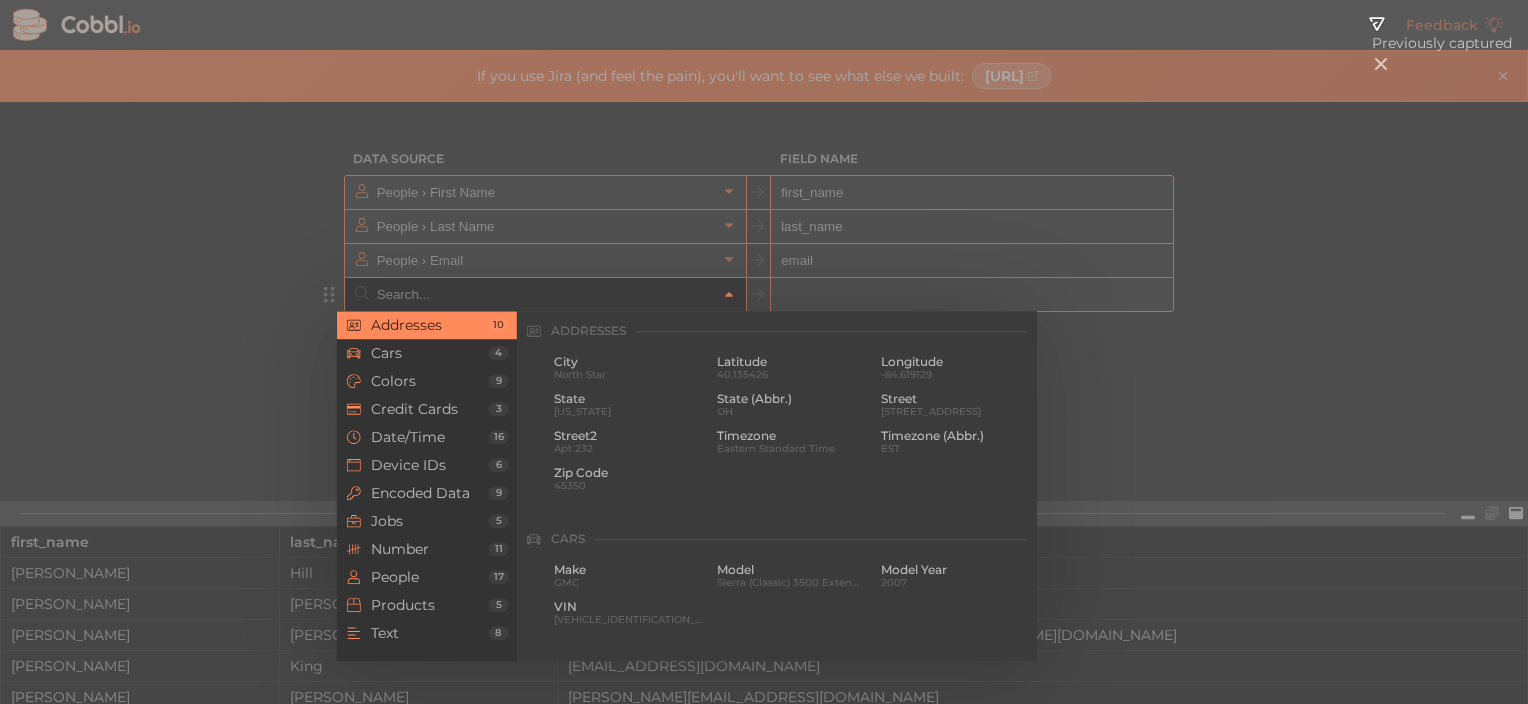 click at bounding box center (764, 352) 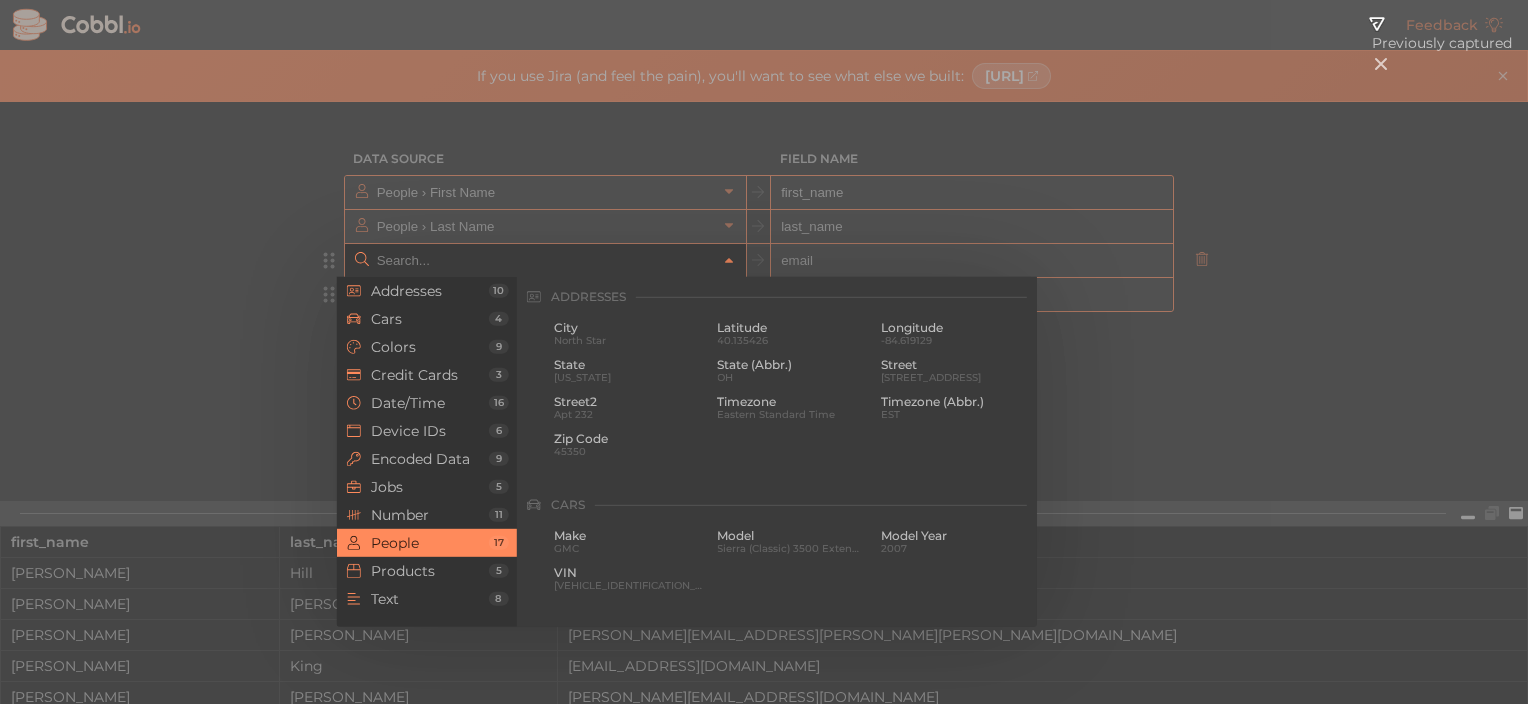 click at bounding box center [544, 260] 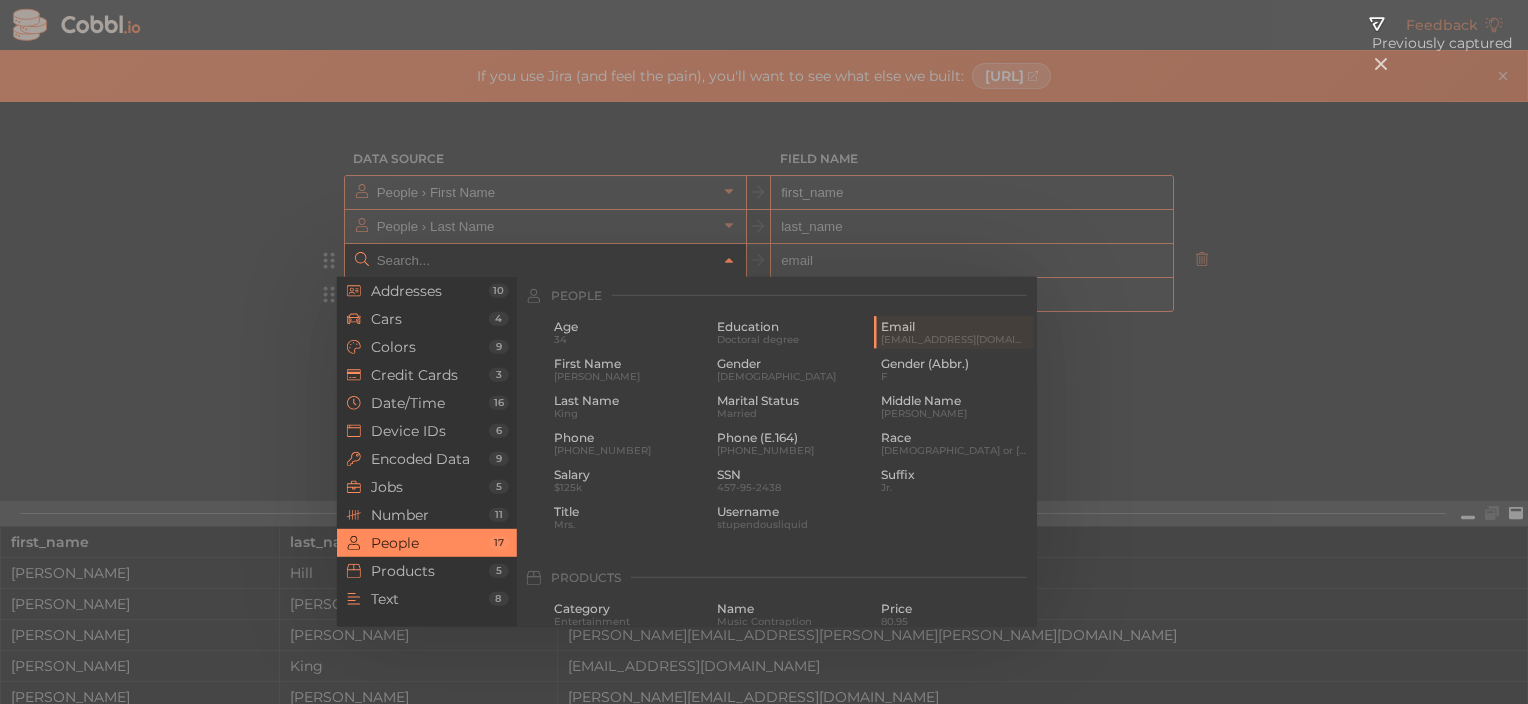 click at bounding box center [544, 260] 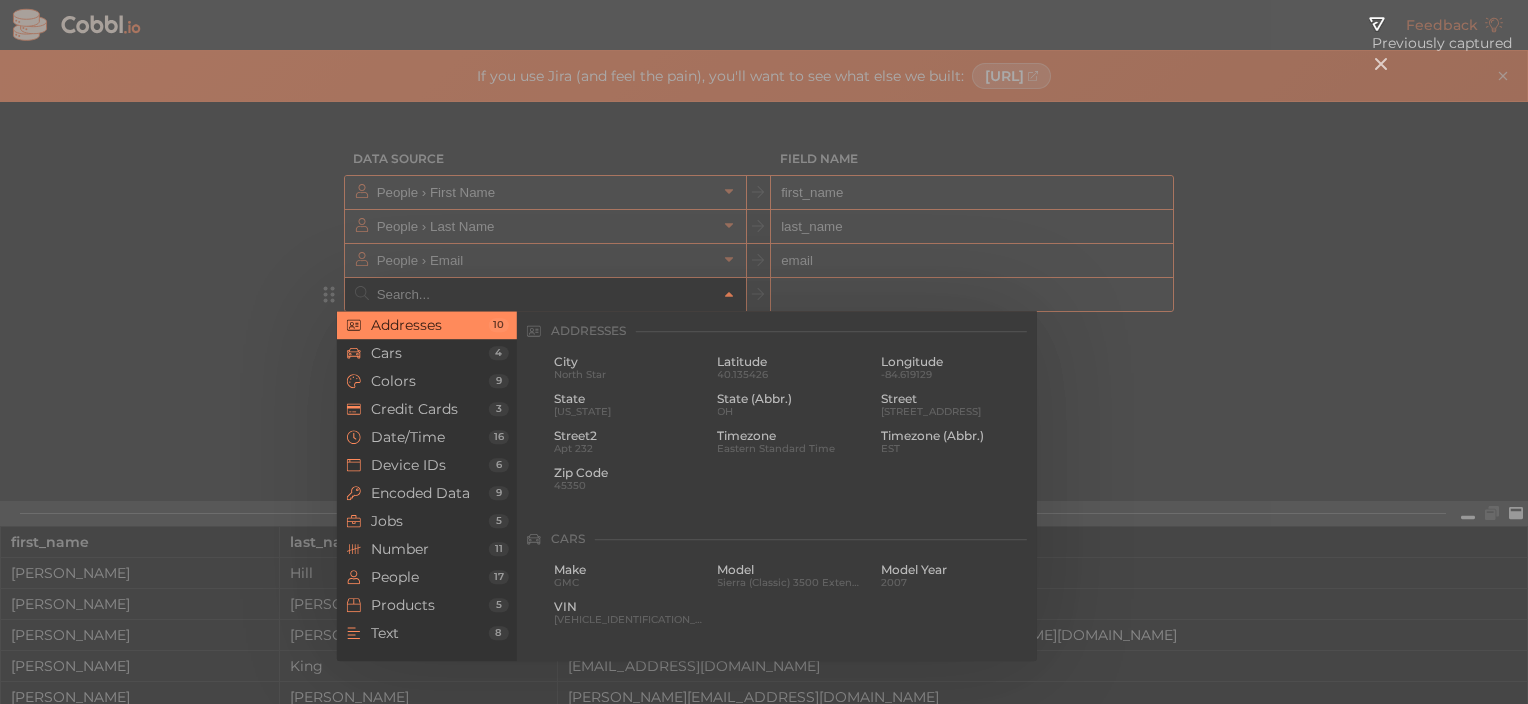 click at bounding box center [544, 294] 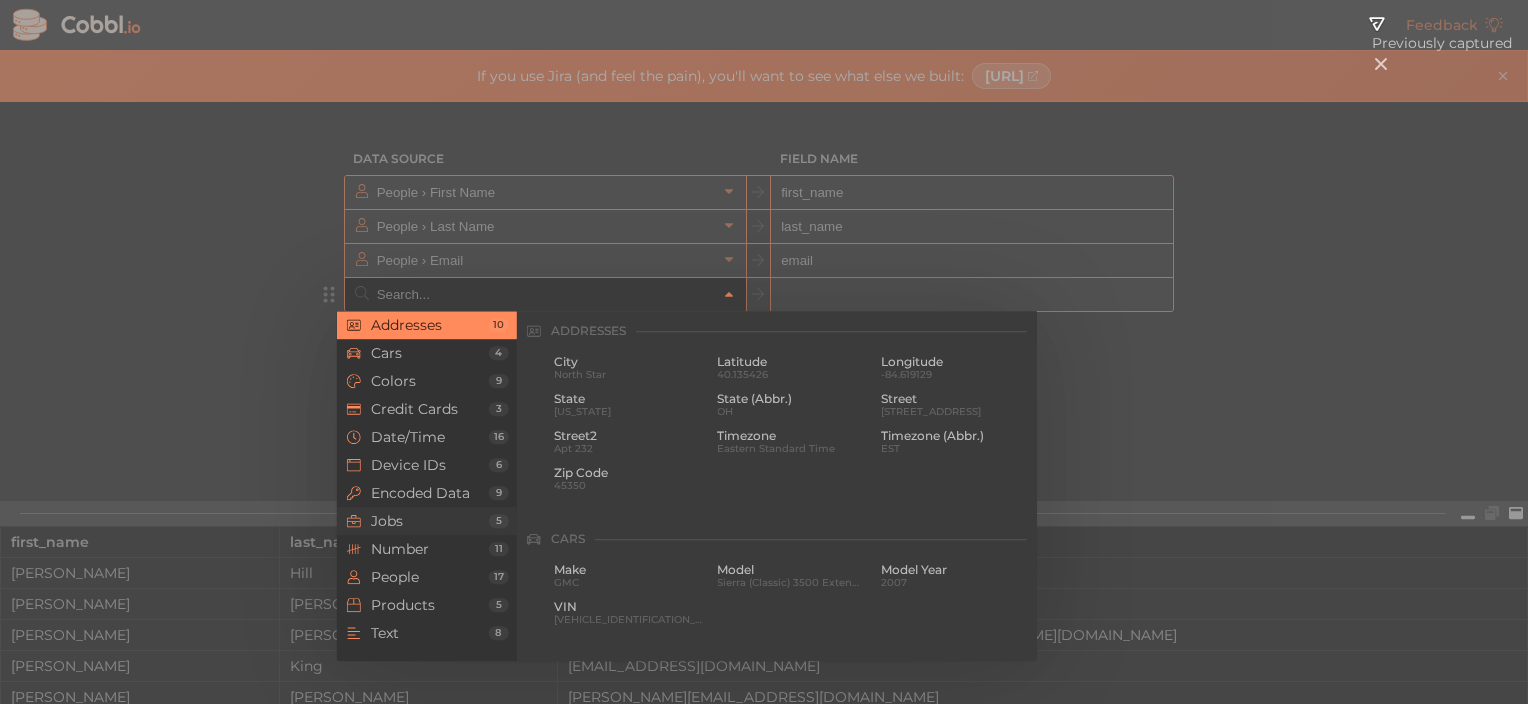click on "Jobs" at bounding box center (430, 521) 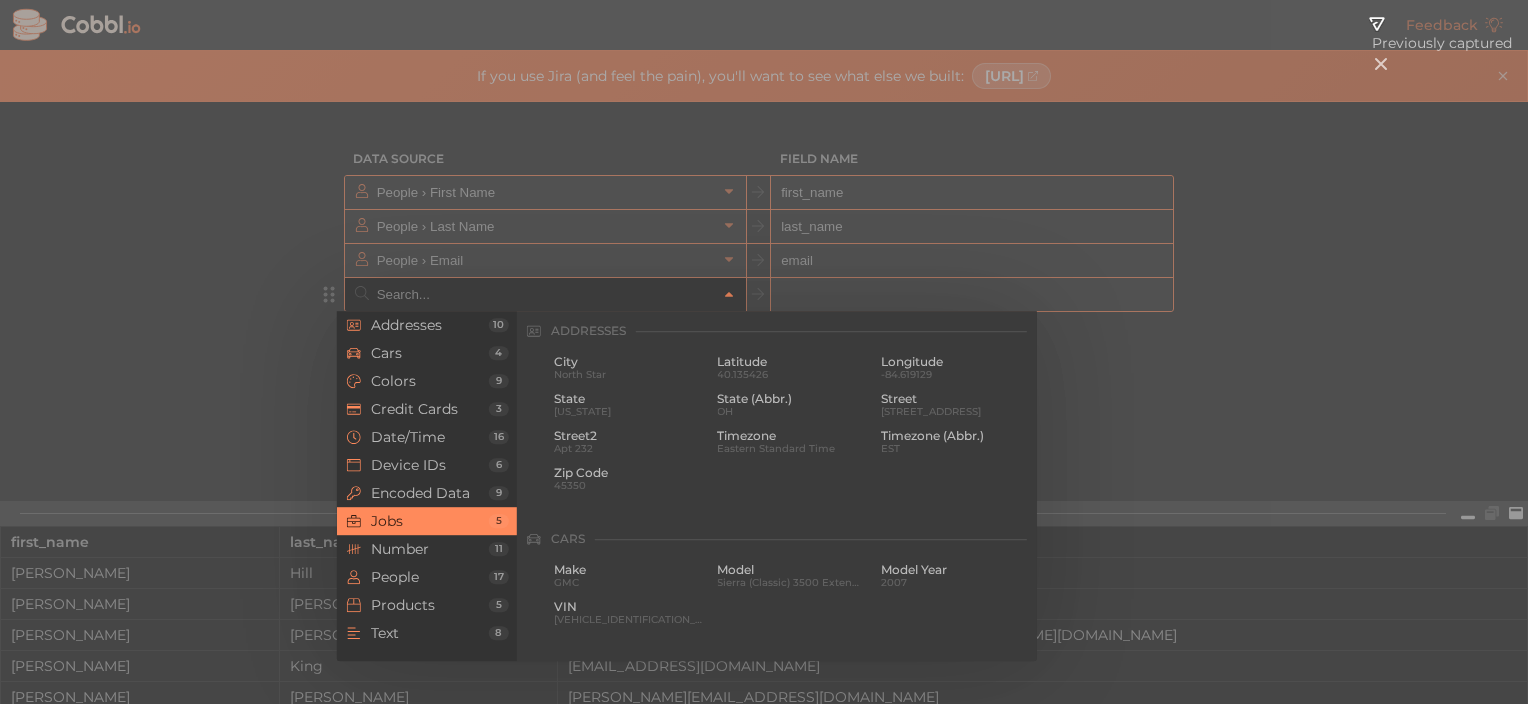 scroll, scrollTop: 1199, scrollLeft: 0, axis: vertical 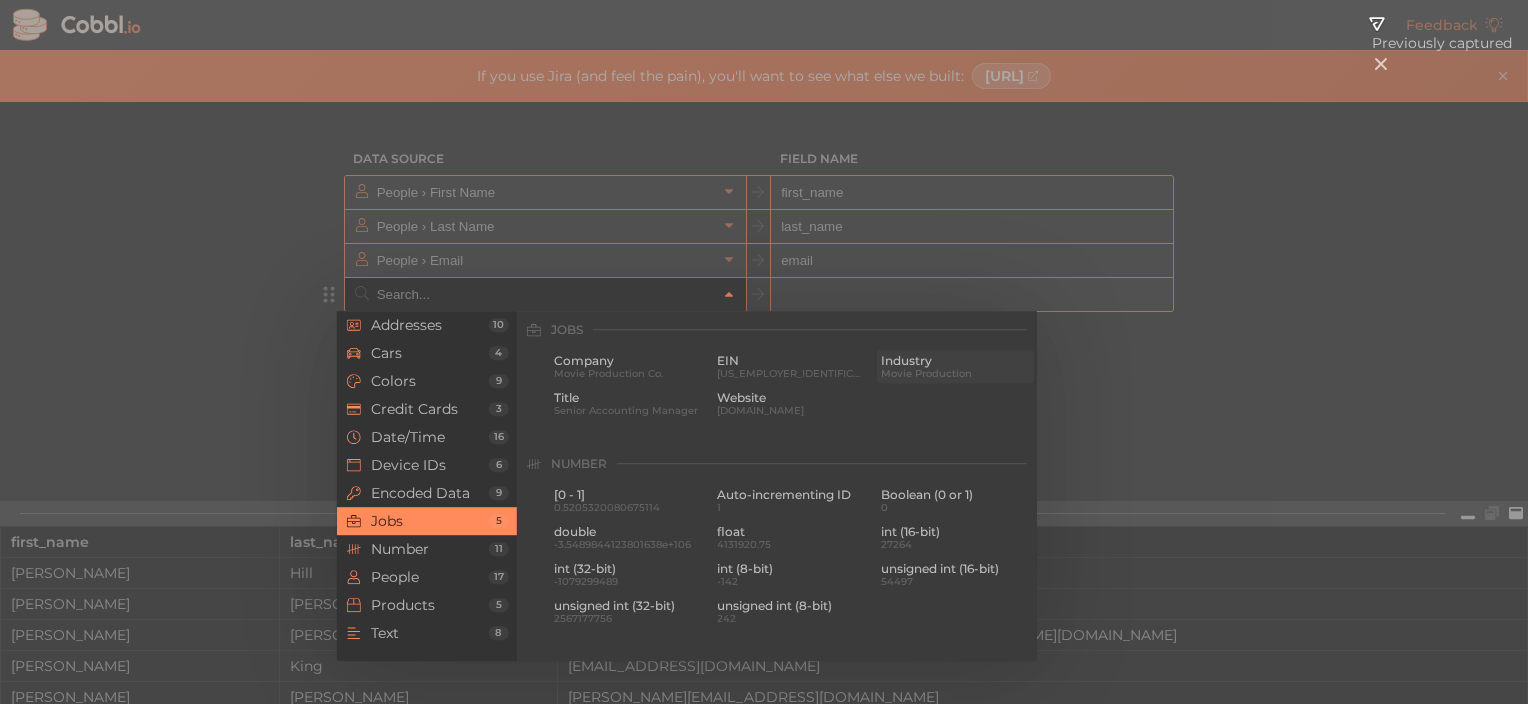 click on "Industry" at bounding box center (955, 361) 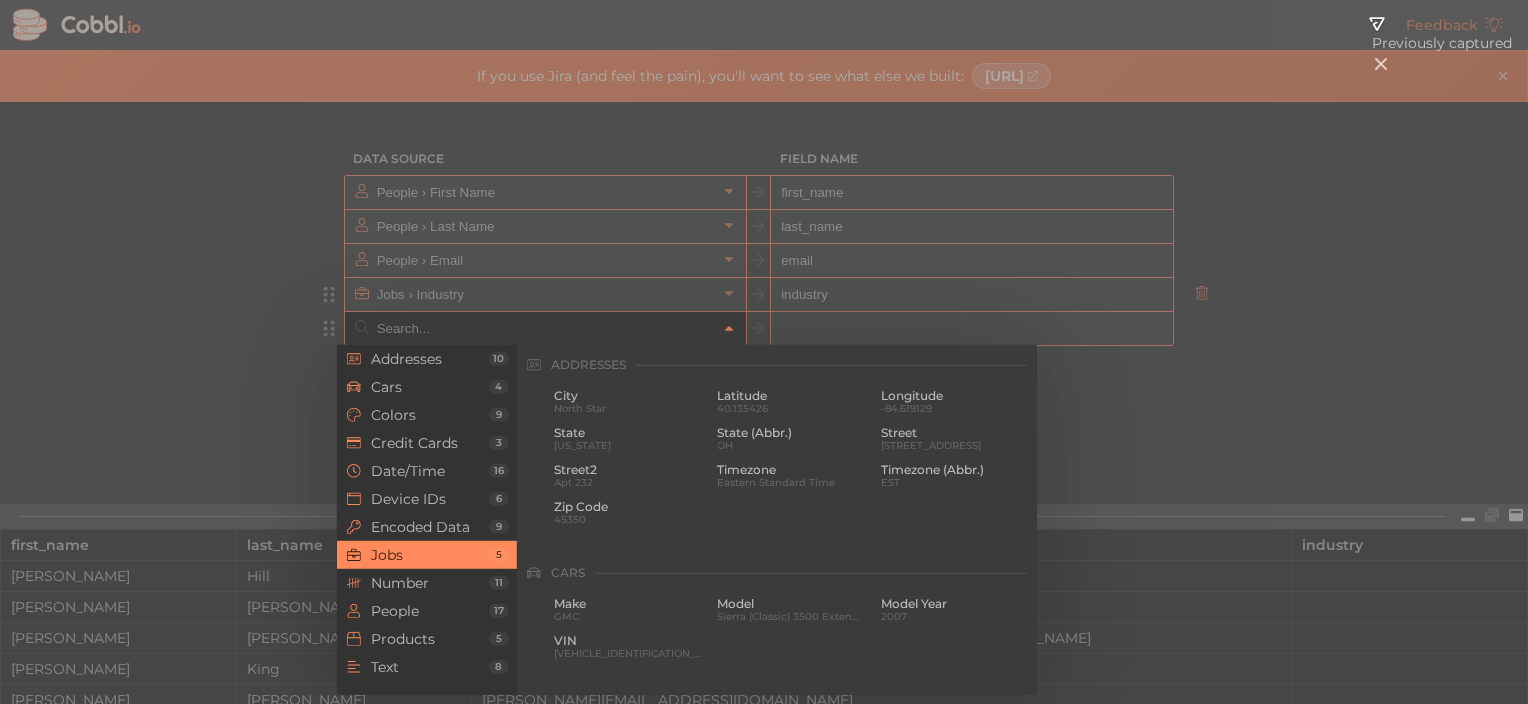 click at bounding box center [544, 328] 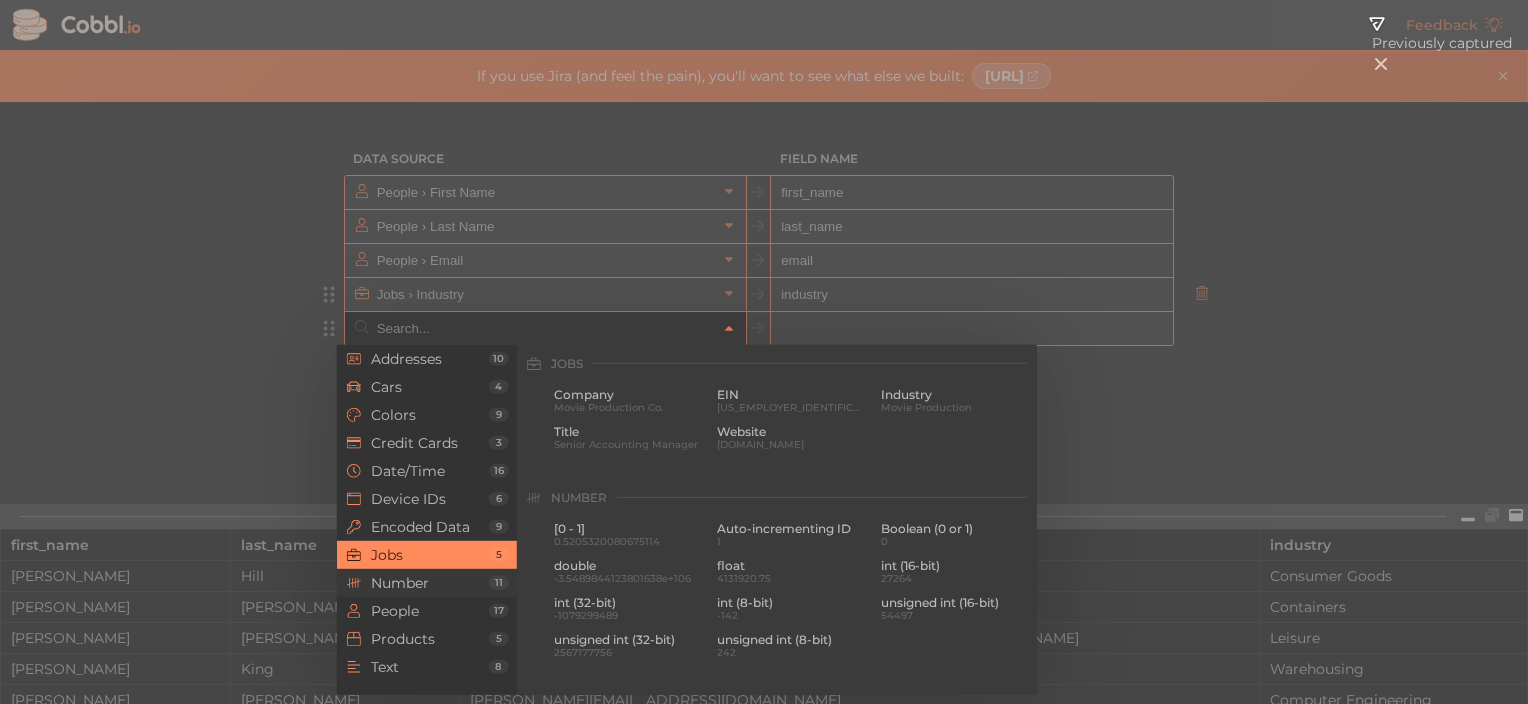 click on "Number" at bounding box center [430, 583] 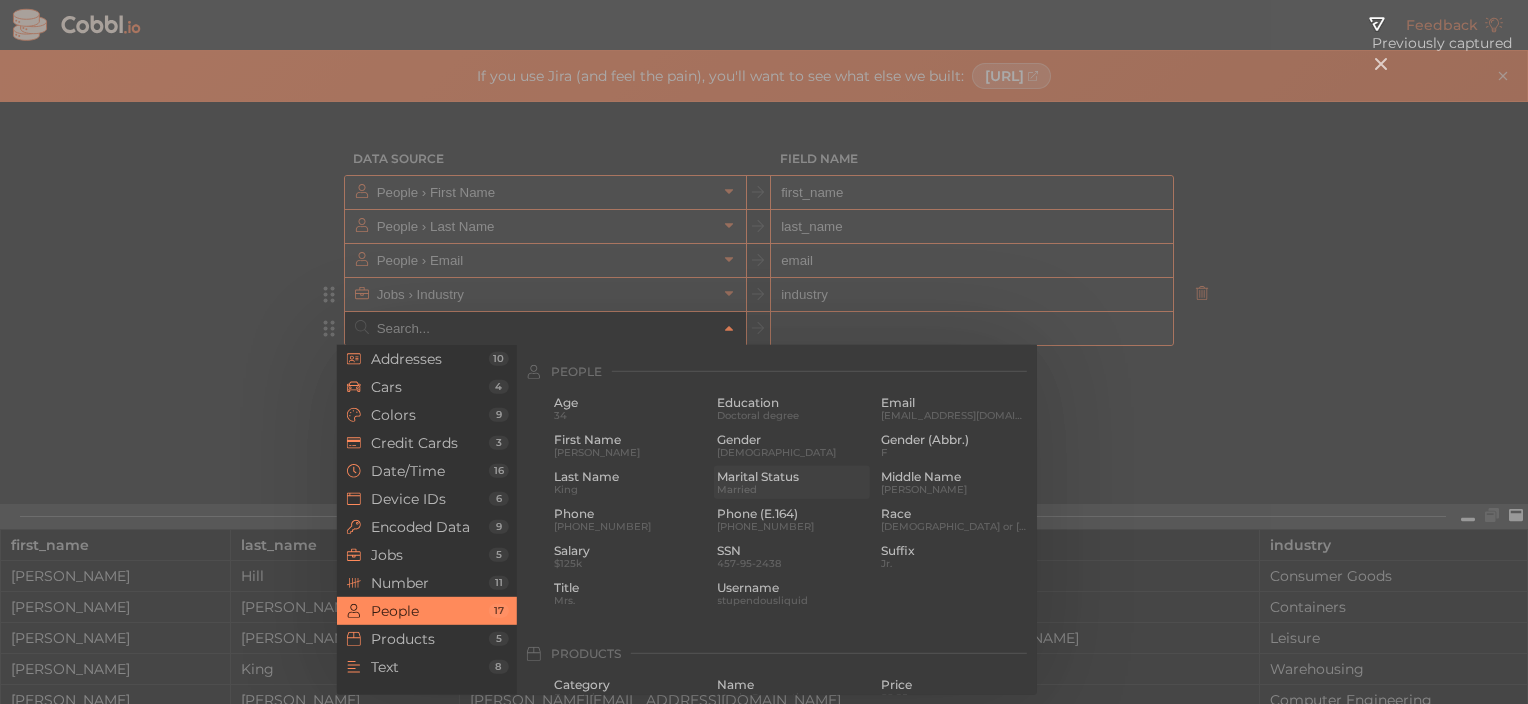scroll, scrollTop: 1433, scrollLeft: 0, axis: vertical 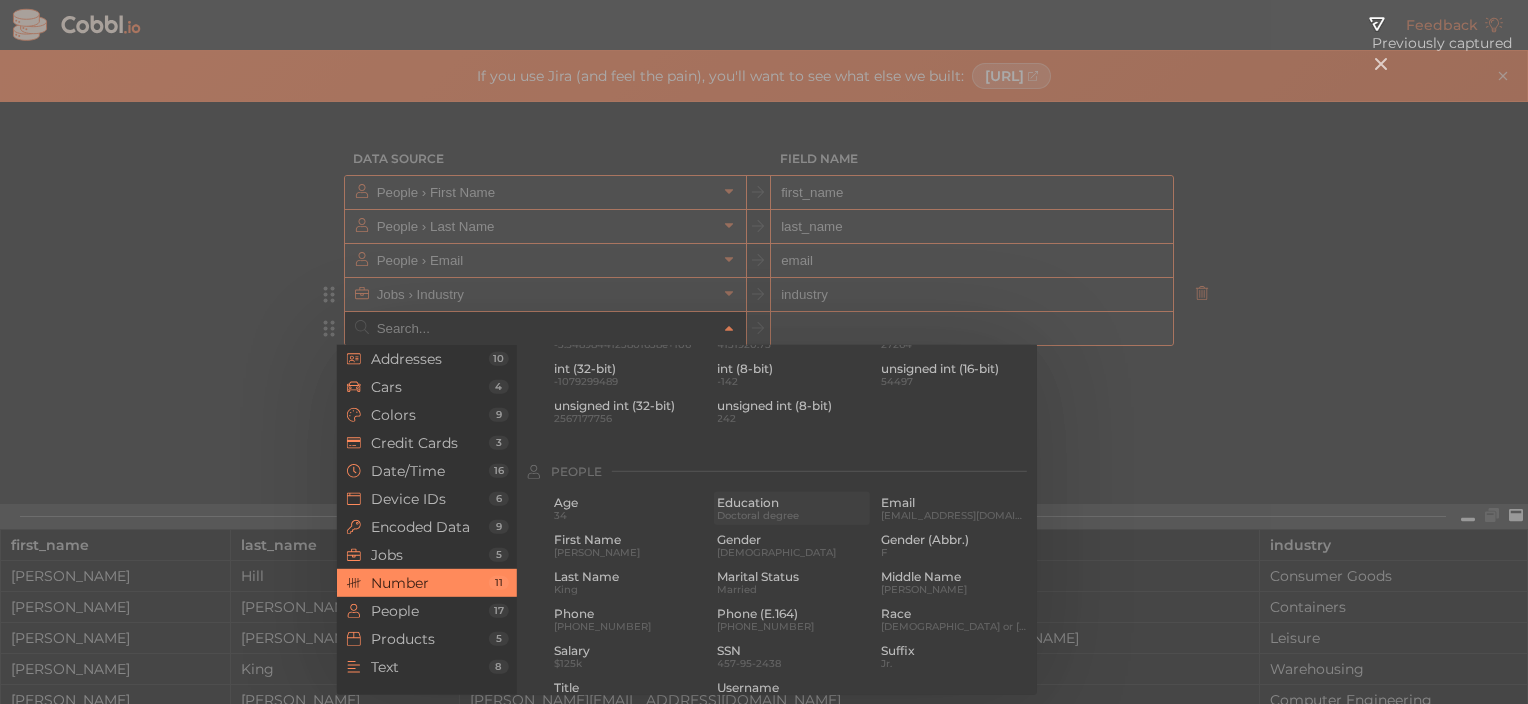 click on "Doctoral degree" at bounding box center [791, 515] 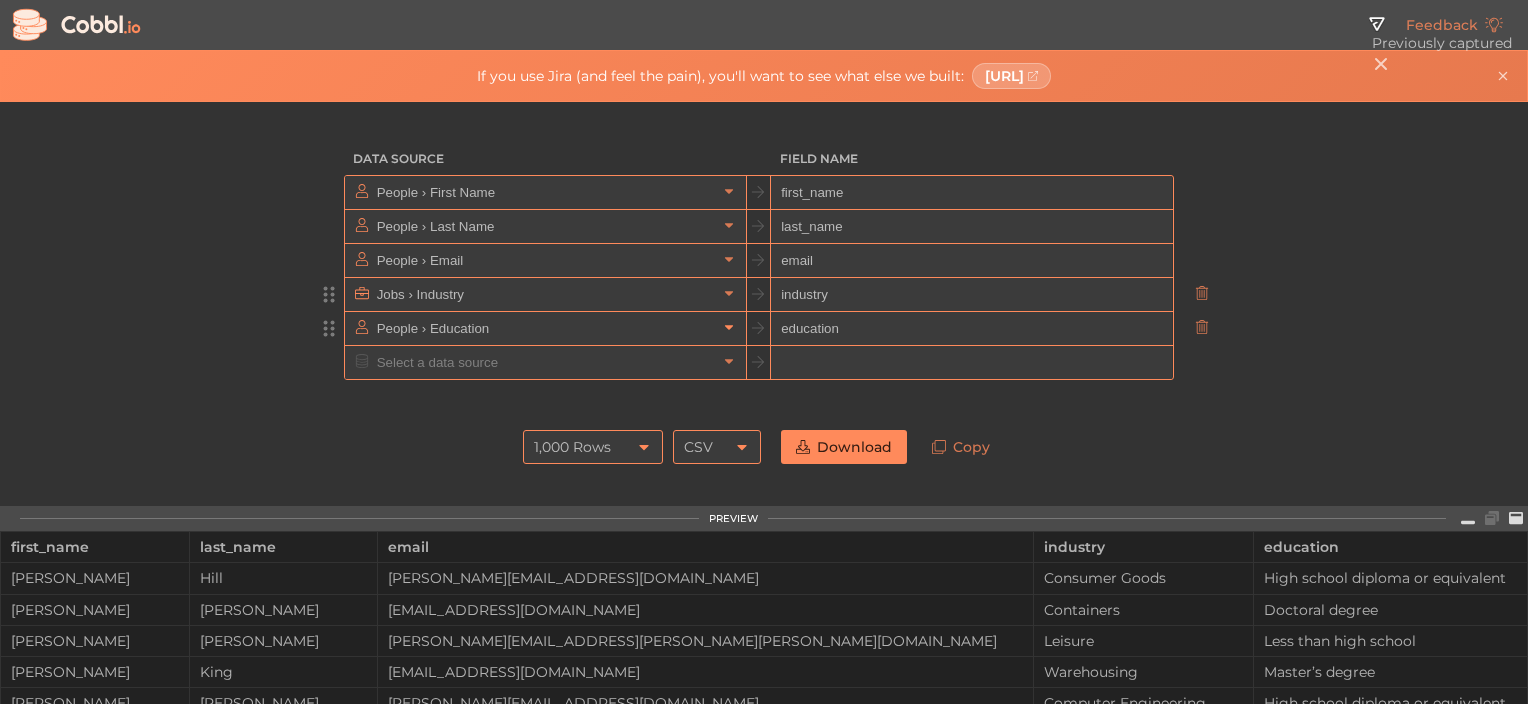 click 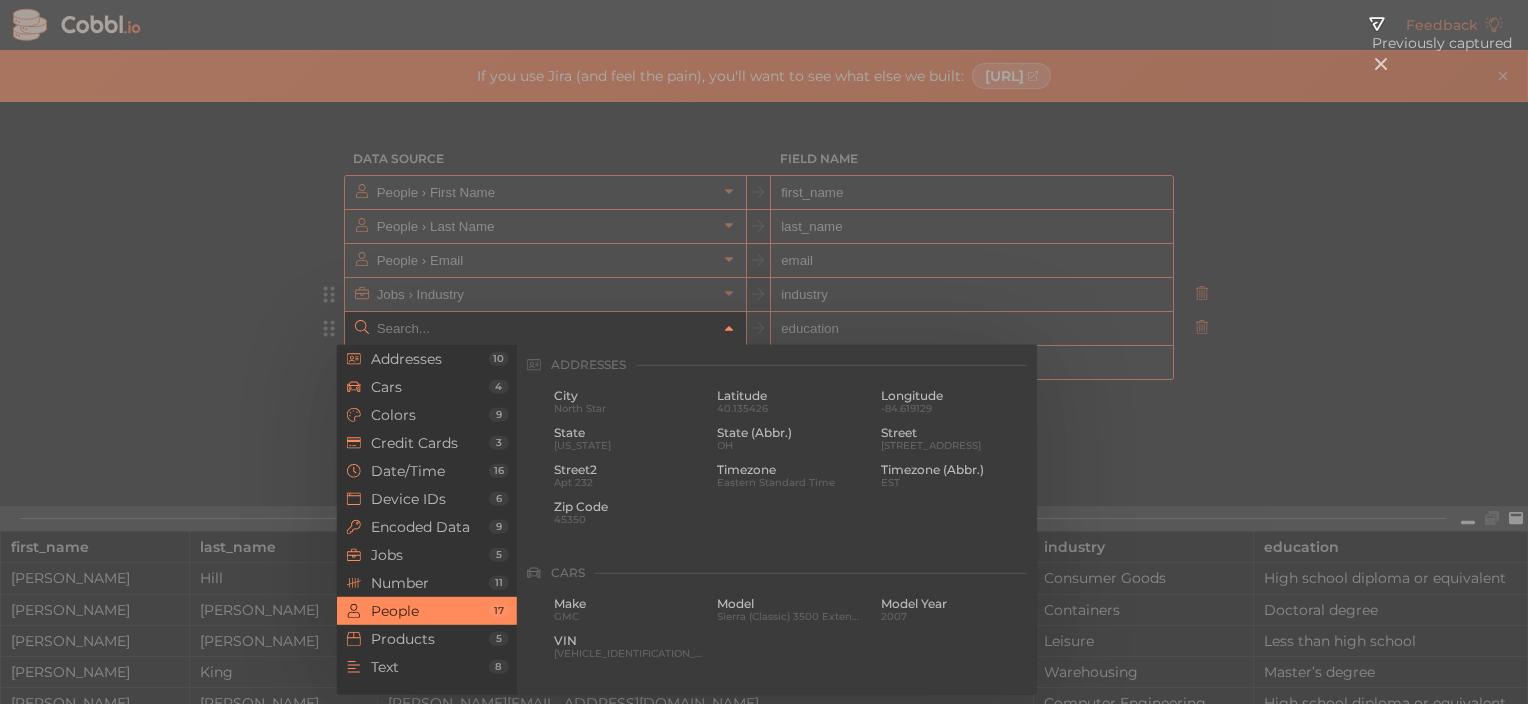 scroll, scrollTop: 1541, scrollLeft: 0, axis: vertical 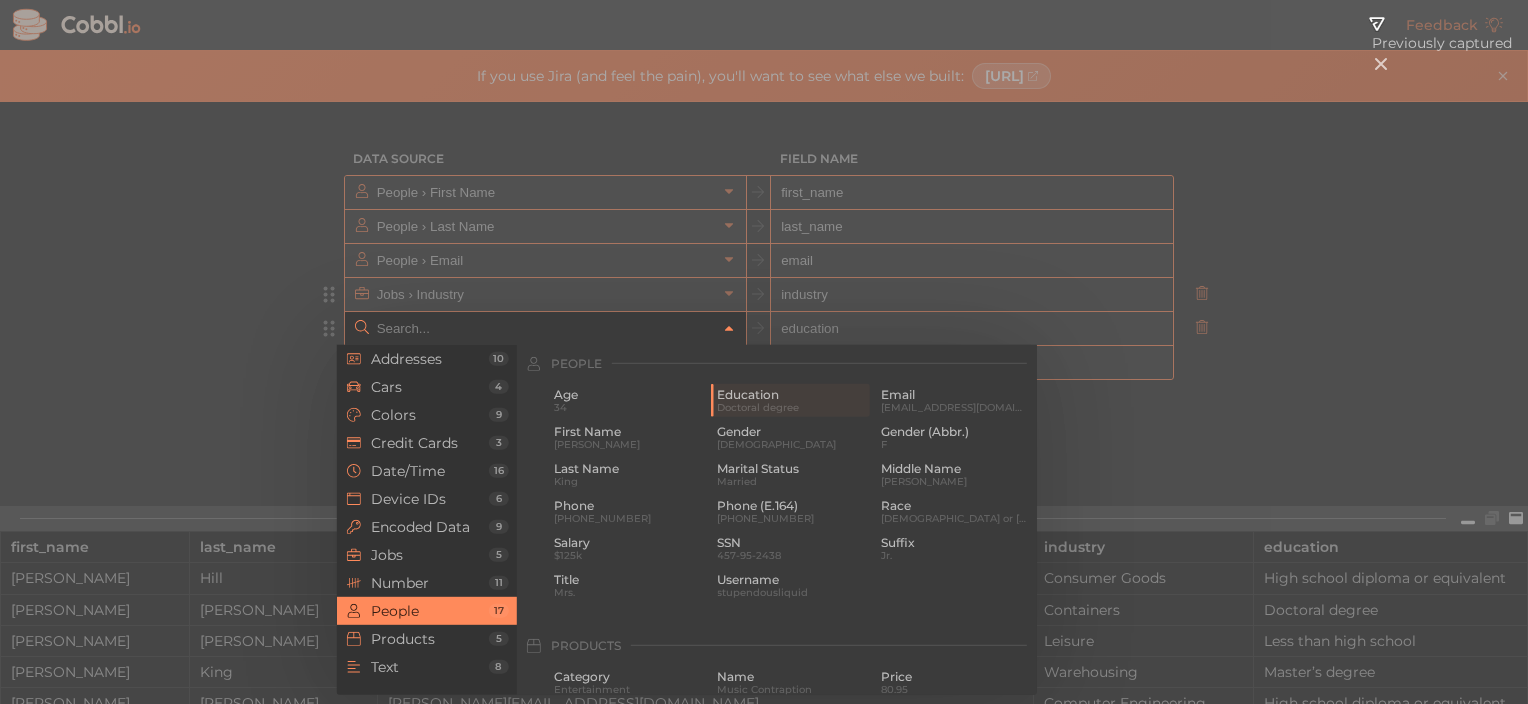 type on "People › Education" 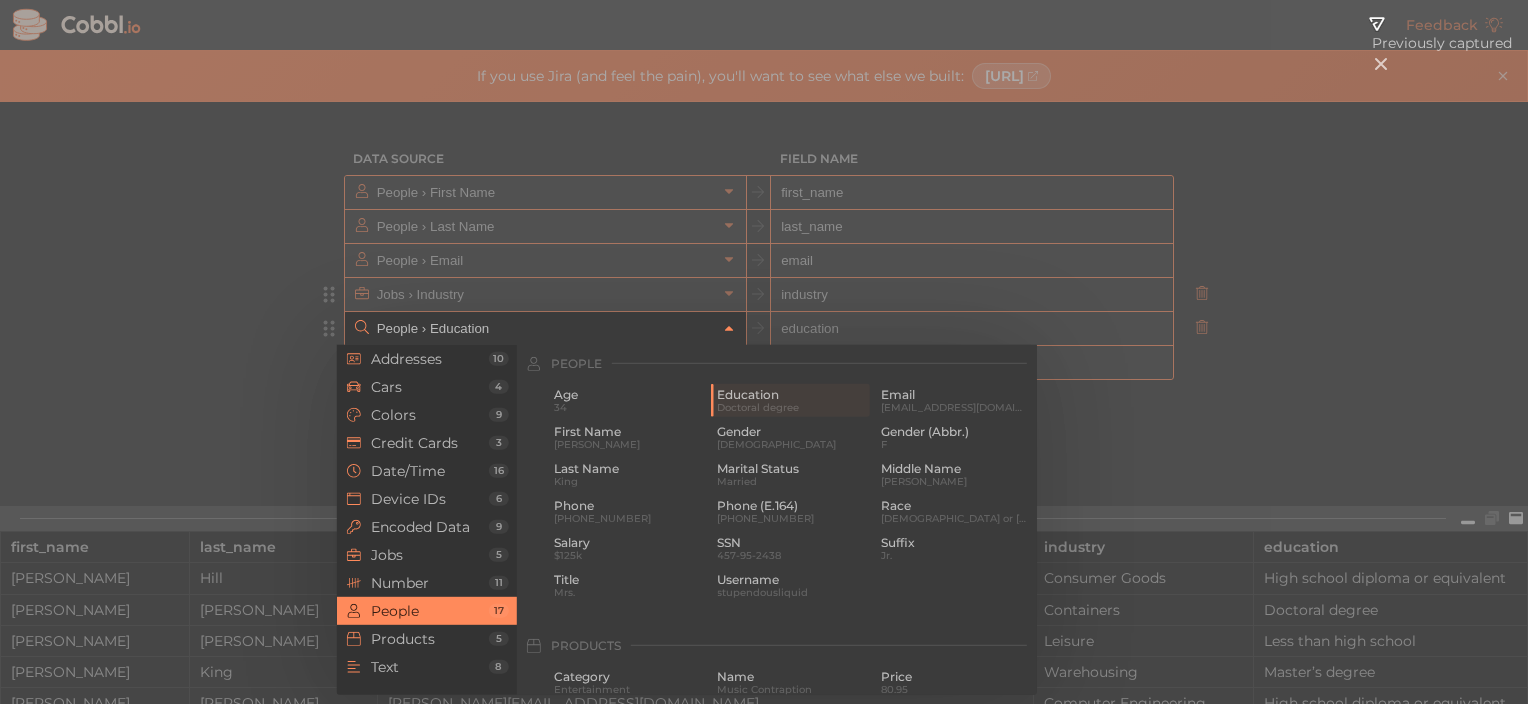 click 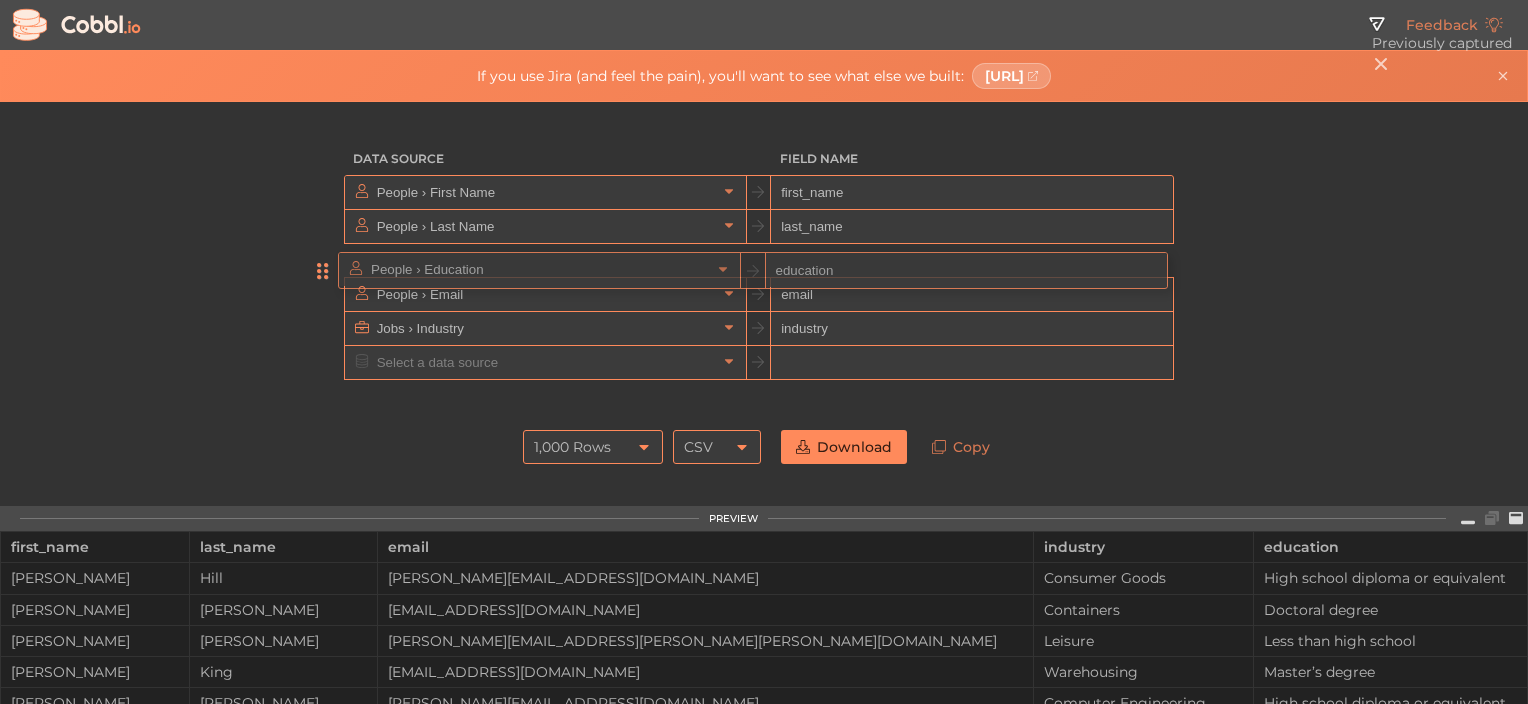 drag, startPoint x: 327, startPoint y: 328, endPoint x: 328, endPoint y: 260, distance: 68.007355 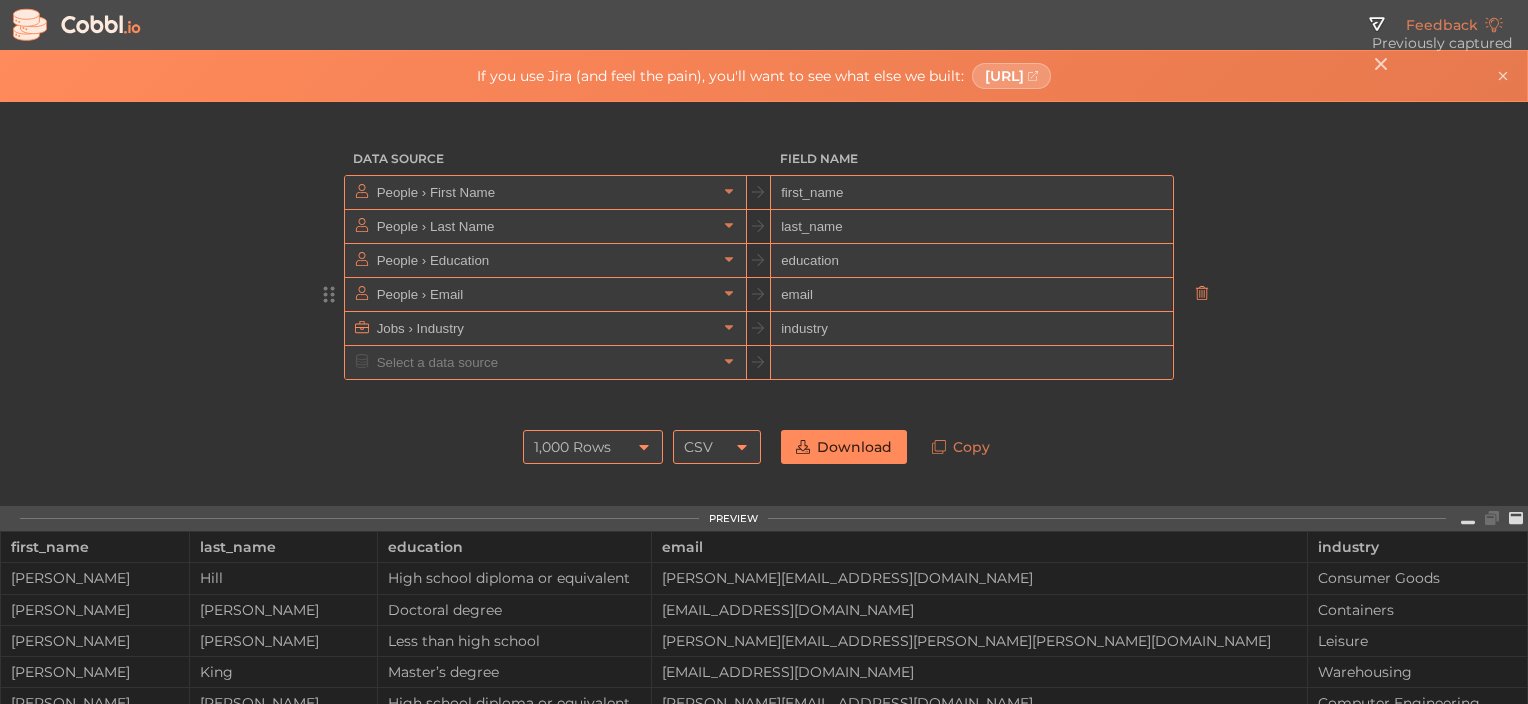 click 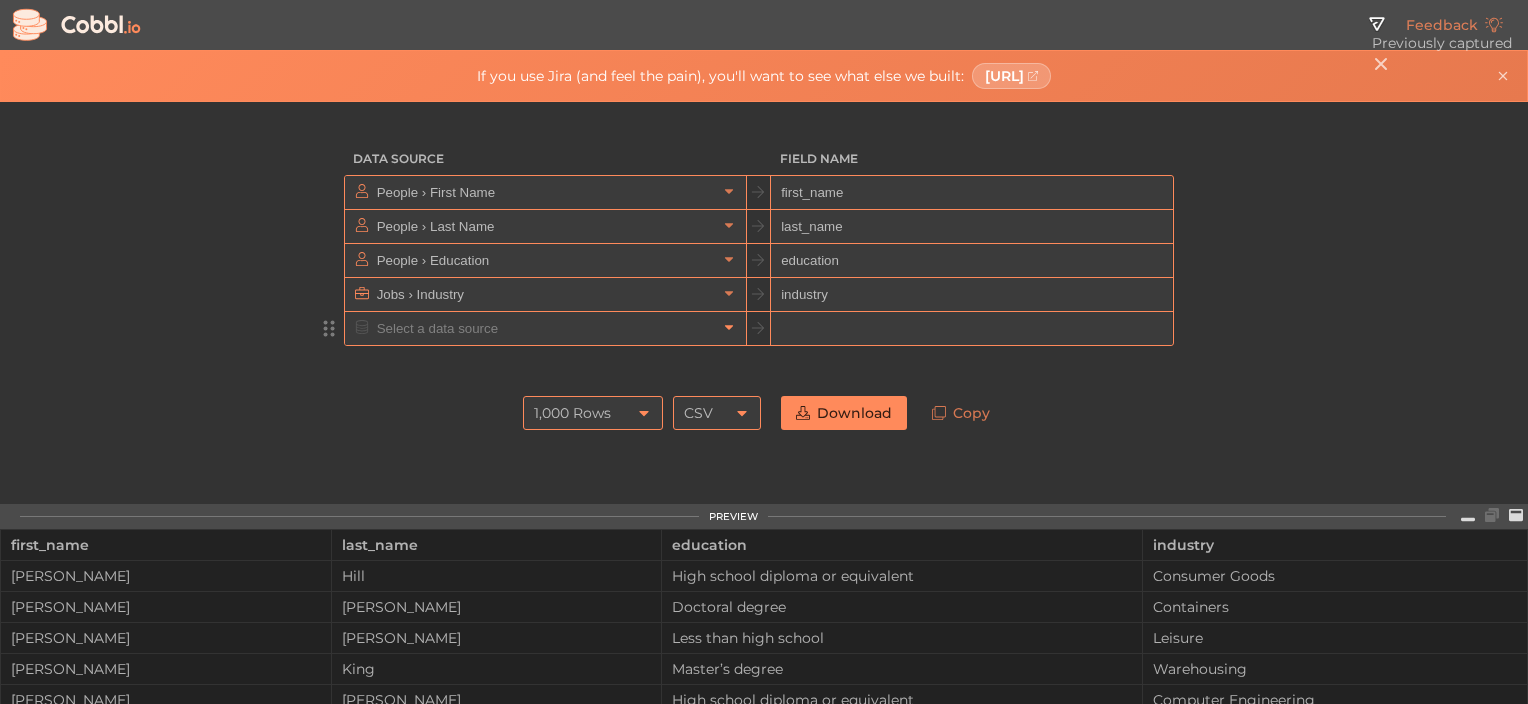 click 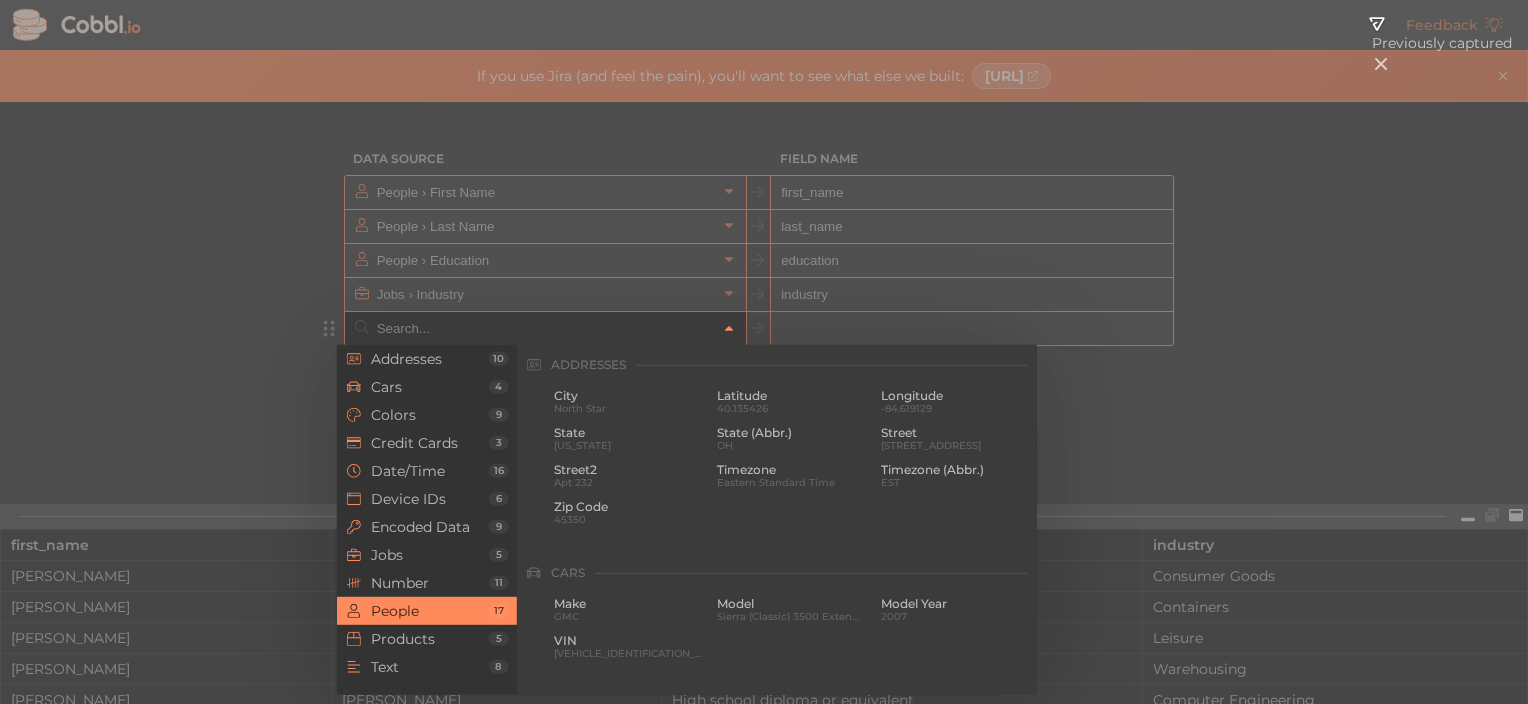 scroll, scrollTop: 1541, scrollLeft: 0, axis: vertical 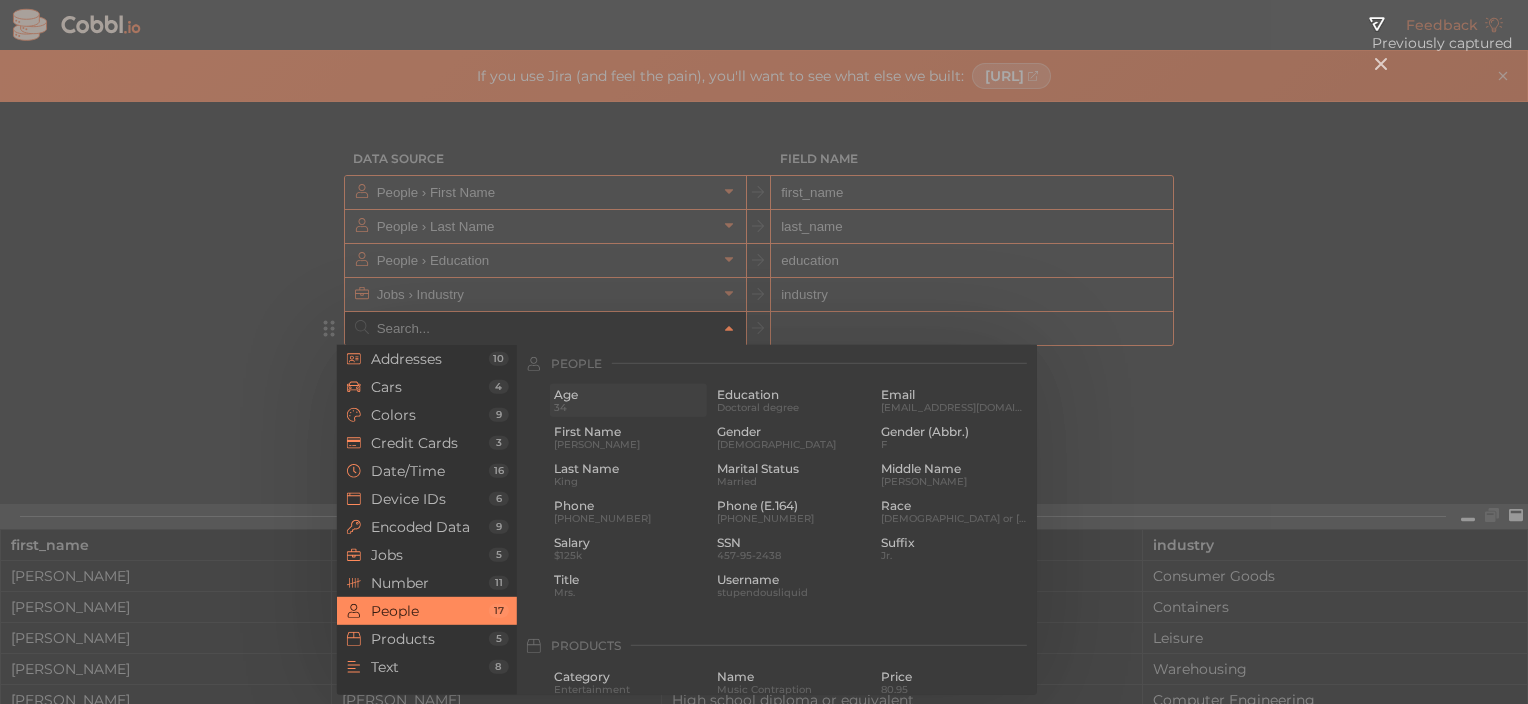 click on "Age" at bounding box center [628, 395] 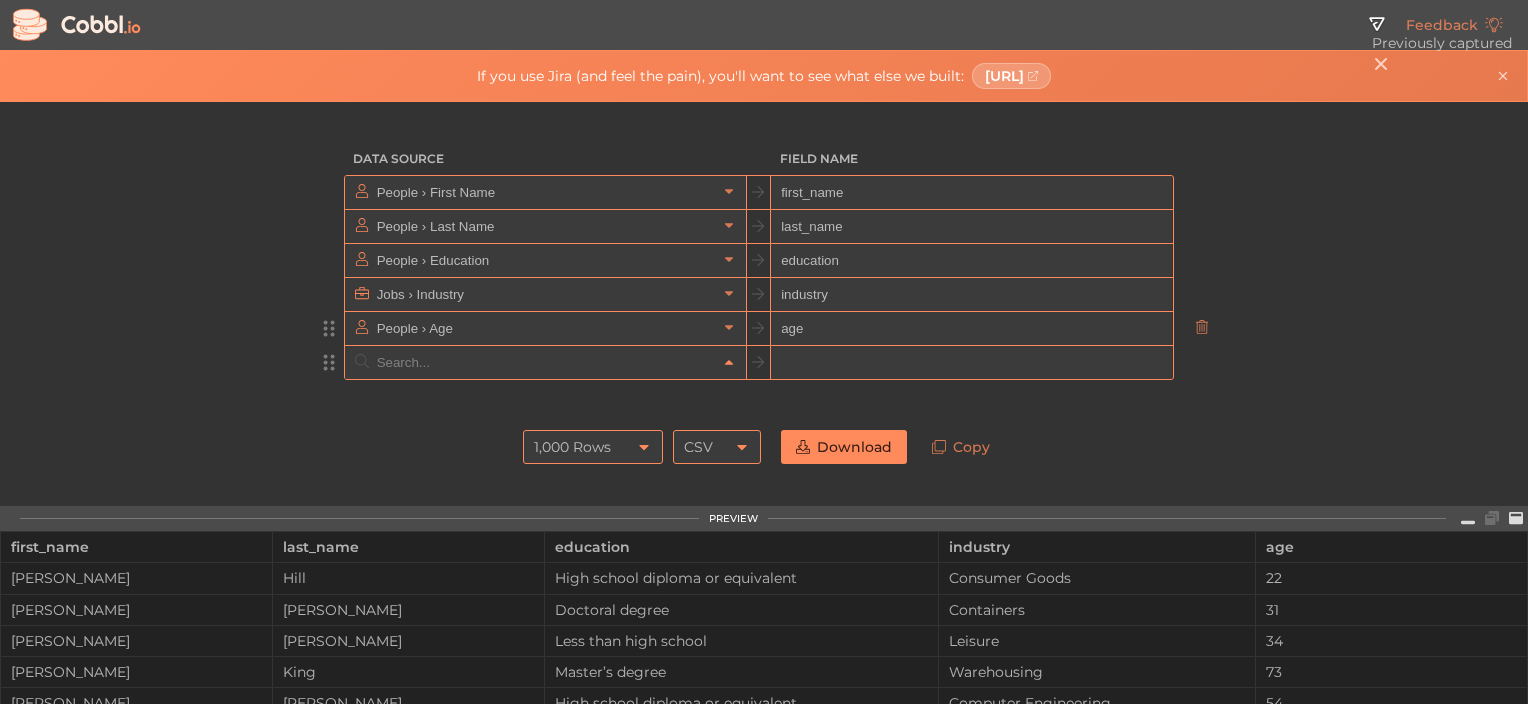 click 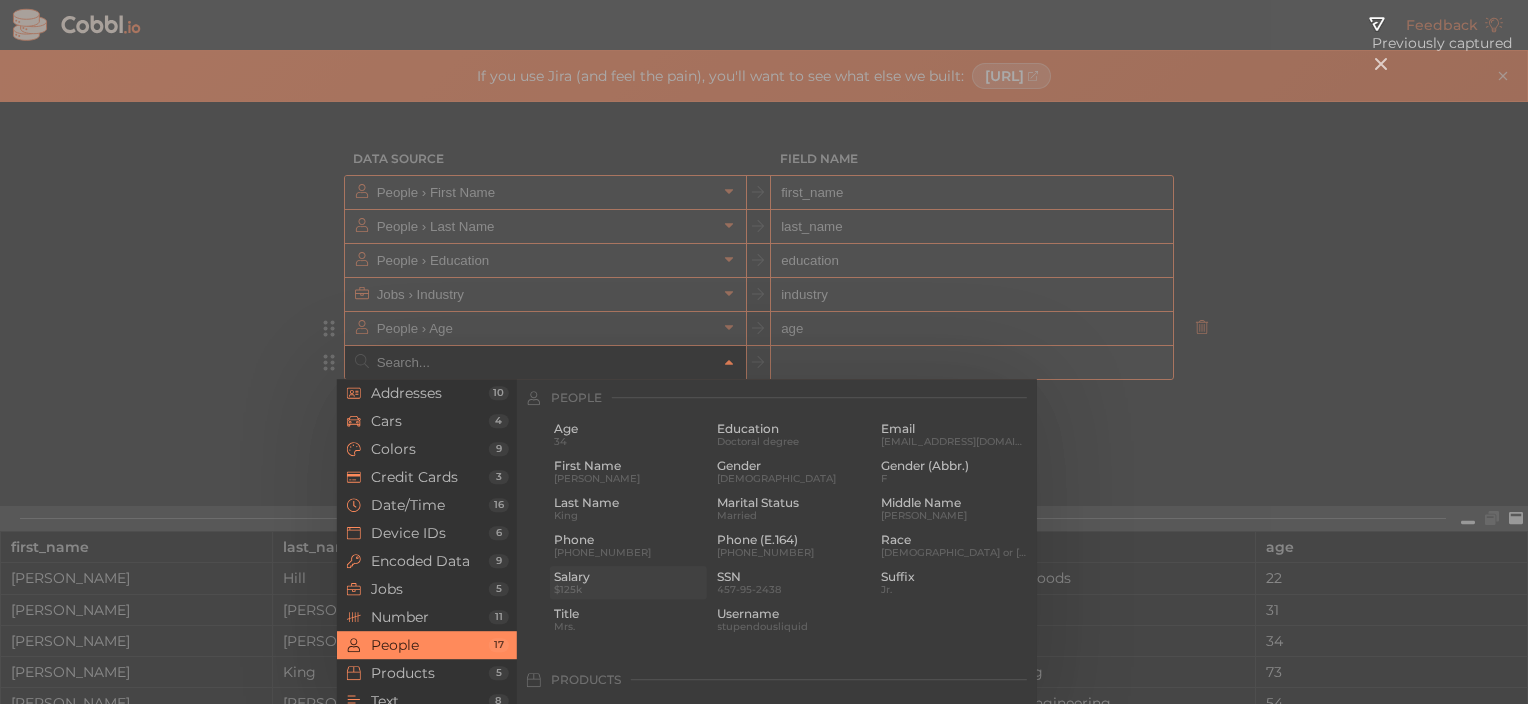 click on "$125k" at bounding box center [628, 589] 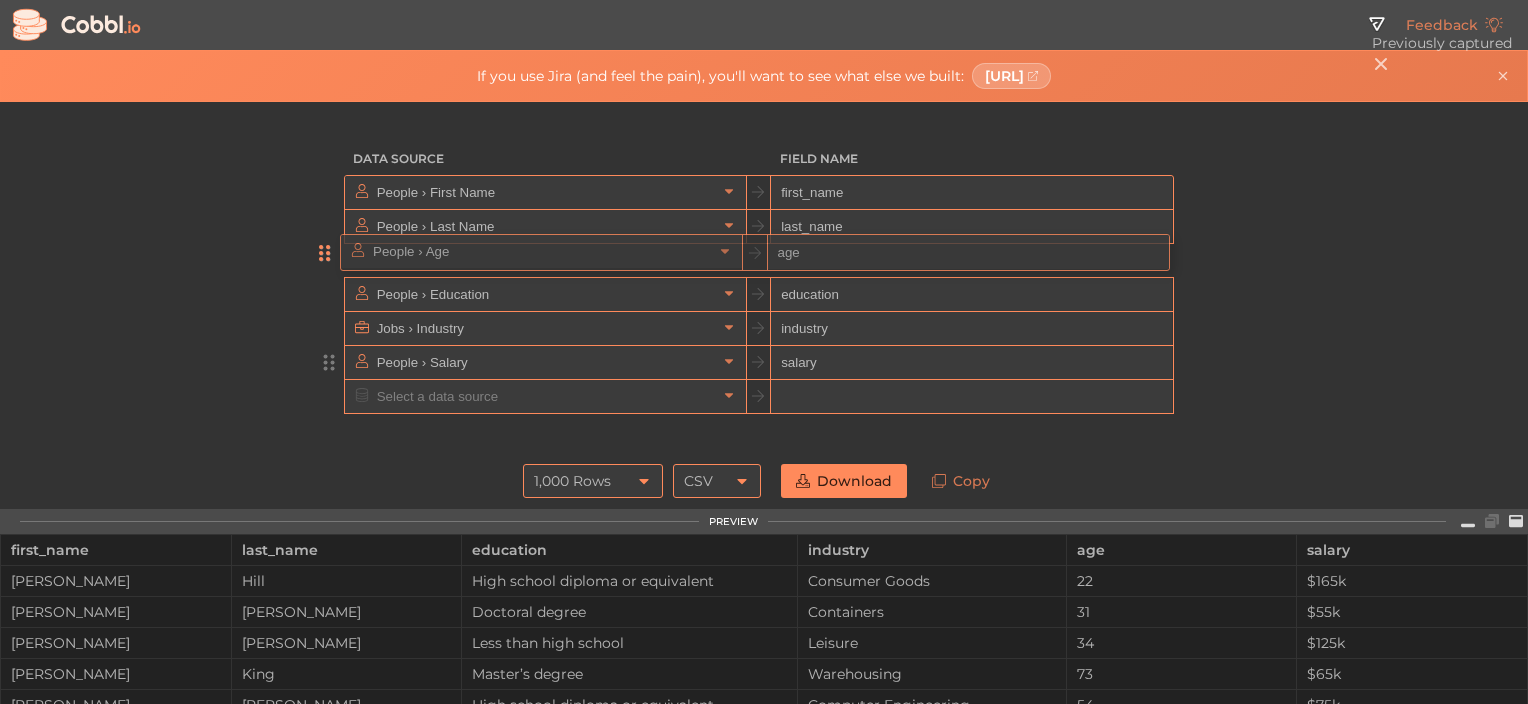 drag, startPoint x: 327, startPoint y: 325, endPoint x: 329, endPoint y: 242, distance: 83.02409 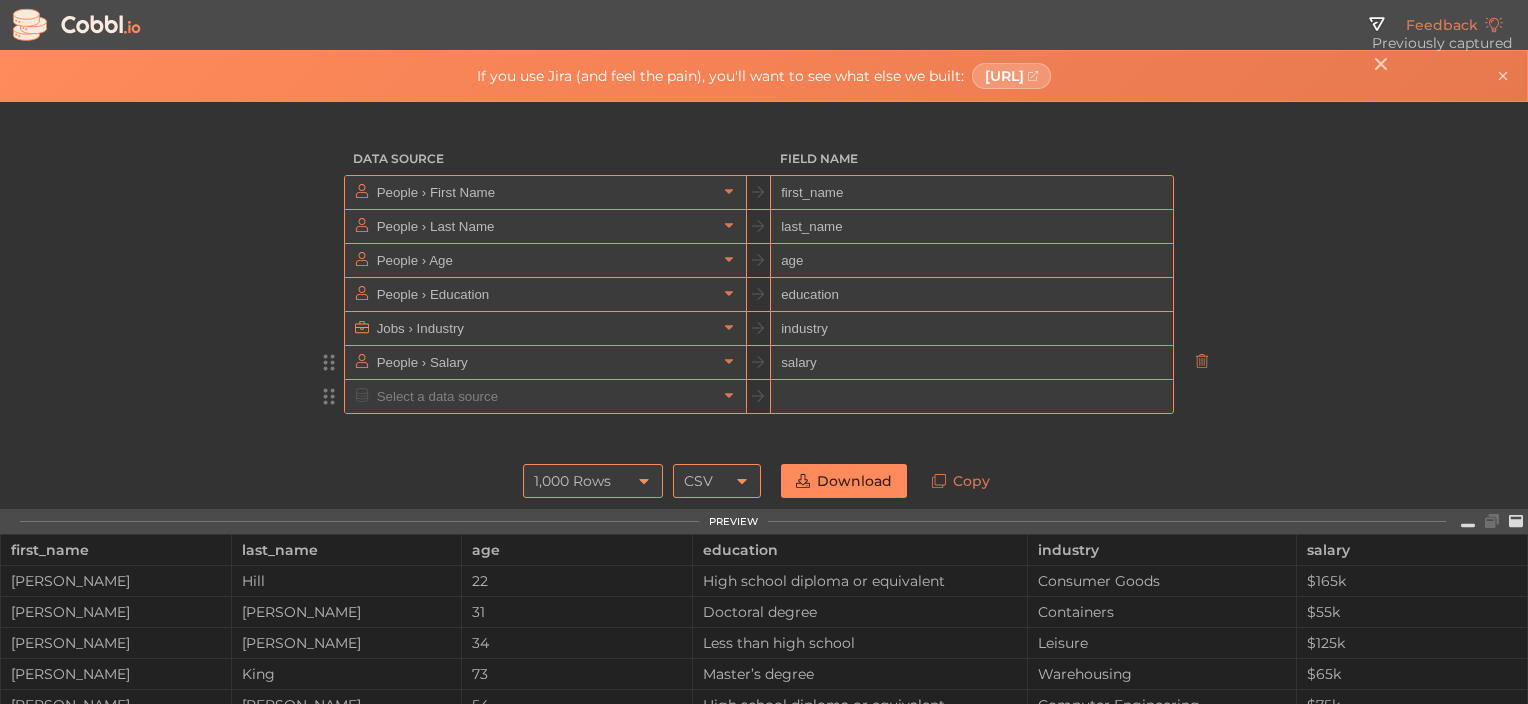 drag, startPoint x: 1185, startPoint y: 353, endPoint x: 1173, endPoint y: 356, distance: 12.369317 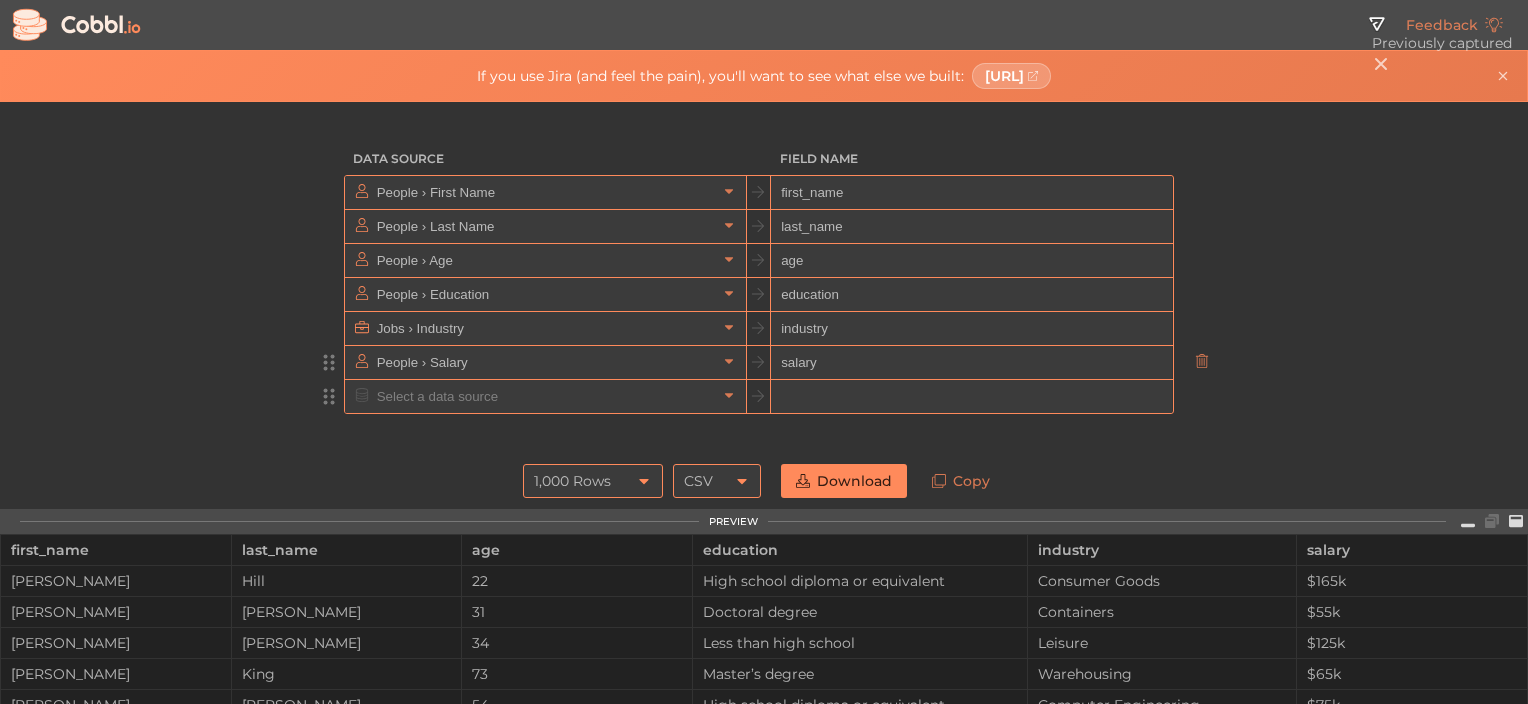 click at bounding box center [1202, 362] 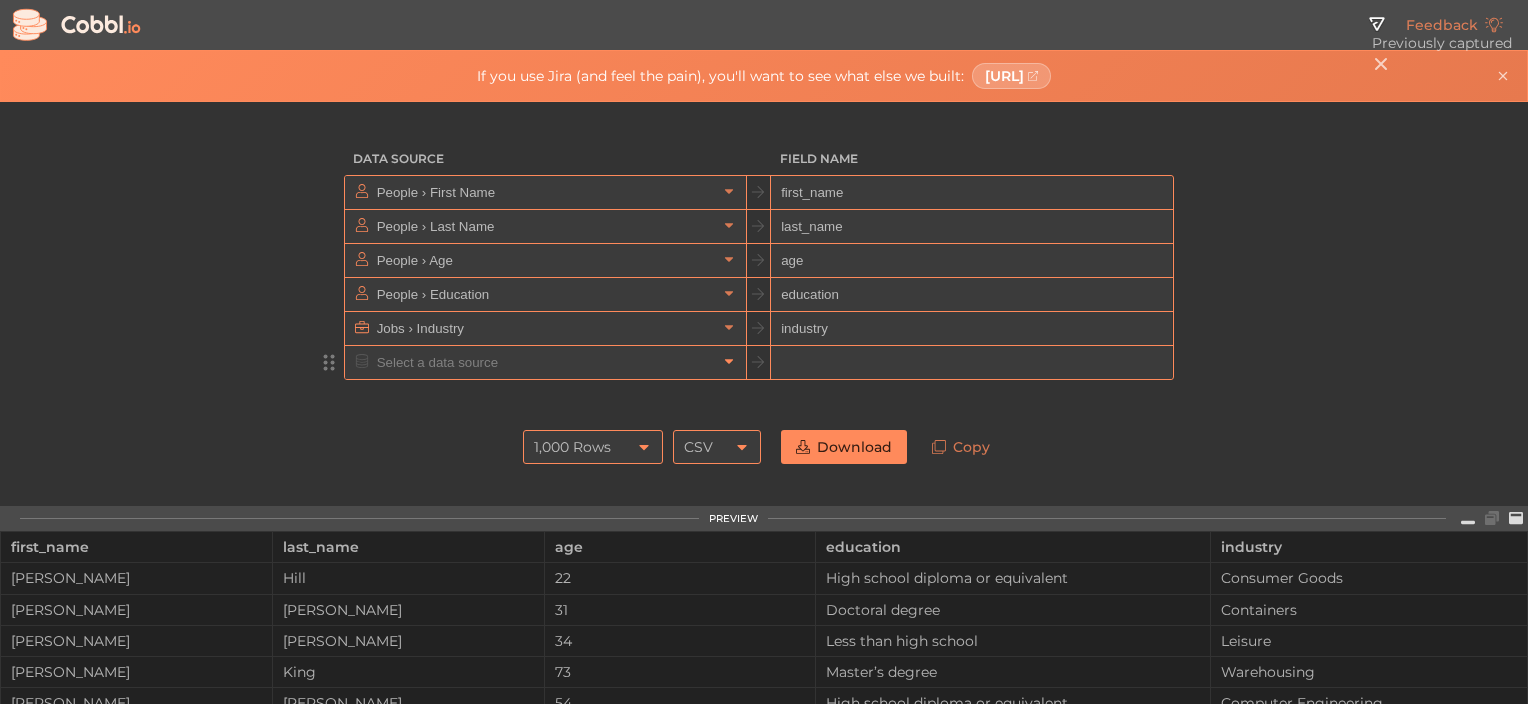 click 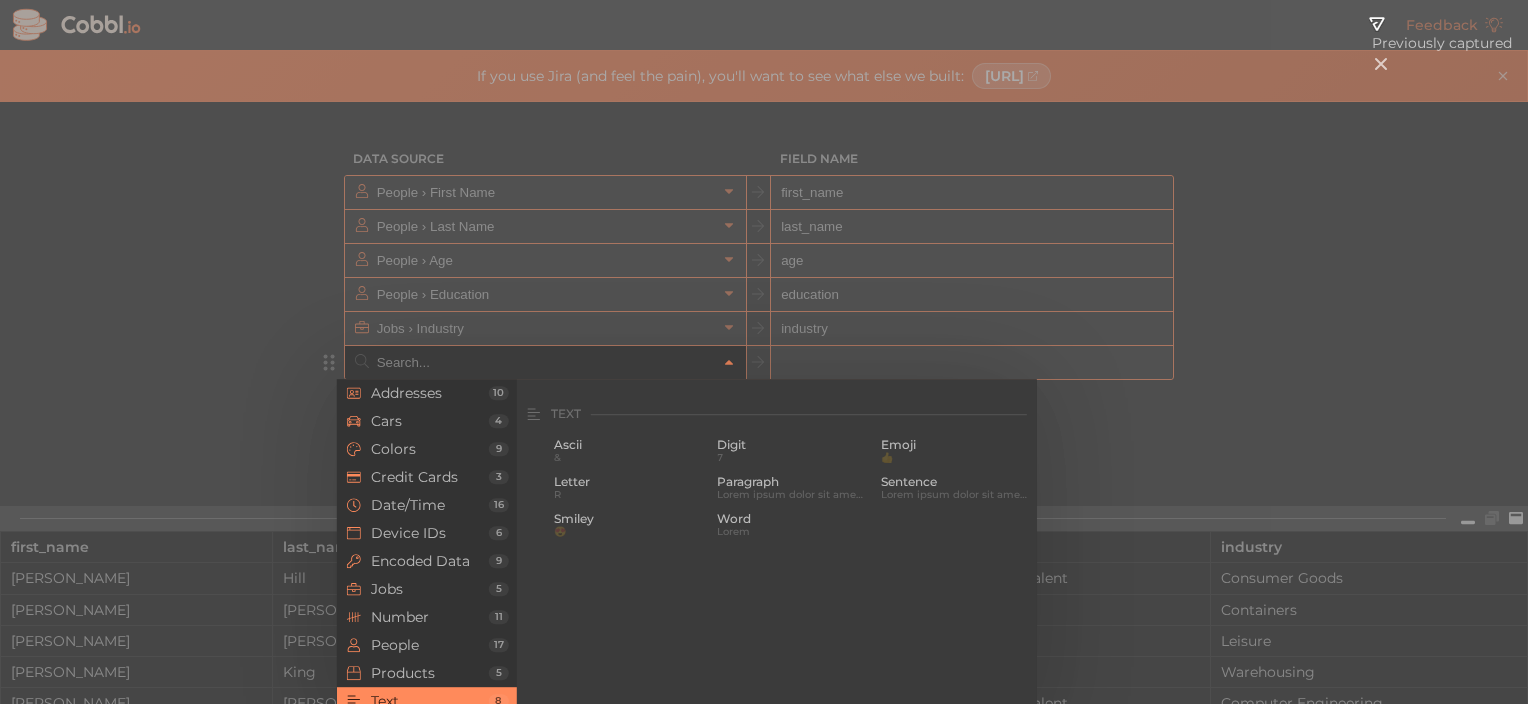 scroll, scrollTop: 2041, scrollLeft: 0, axis: vertical 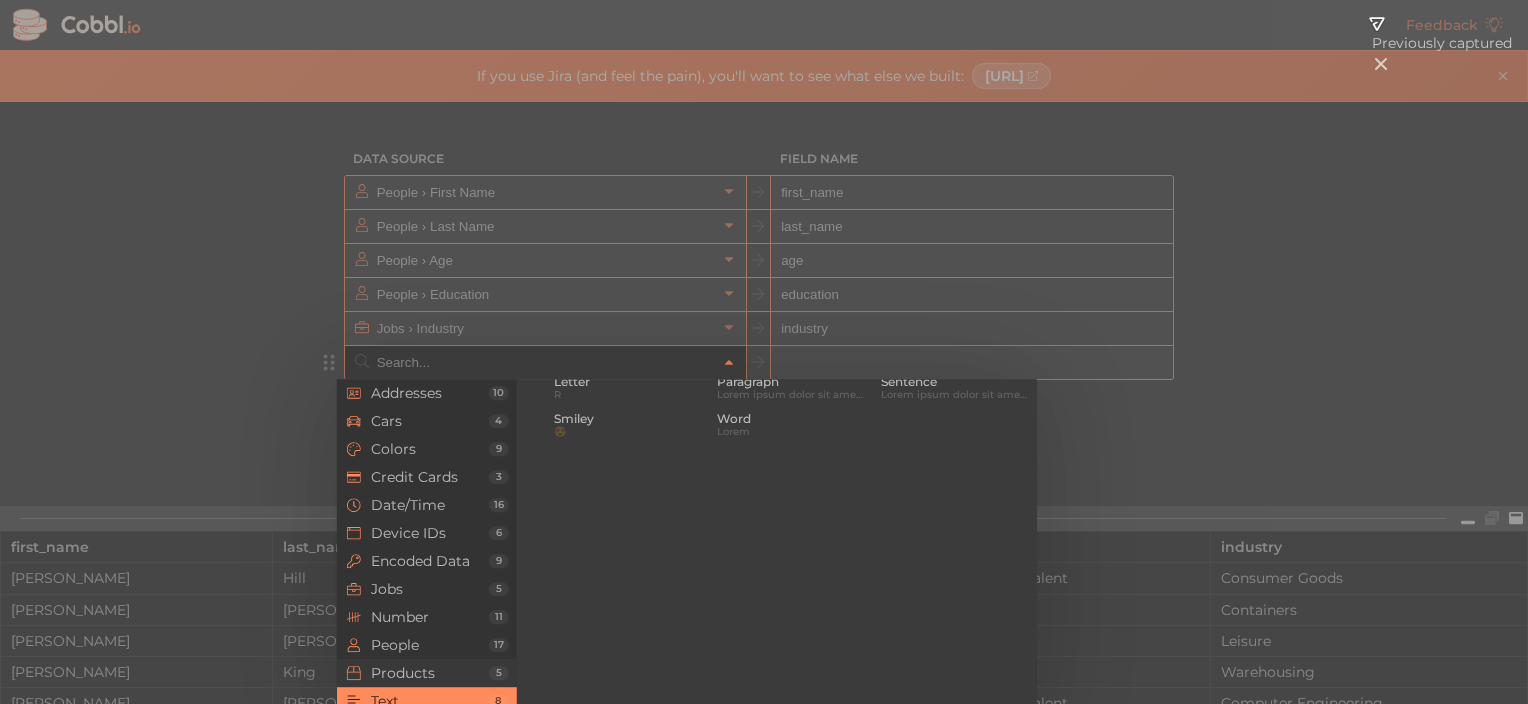 click on "Products" at bounding box center (430, 673) 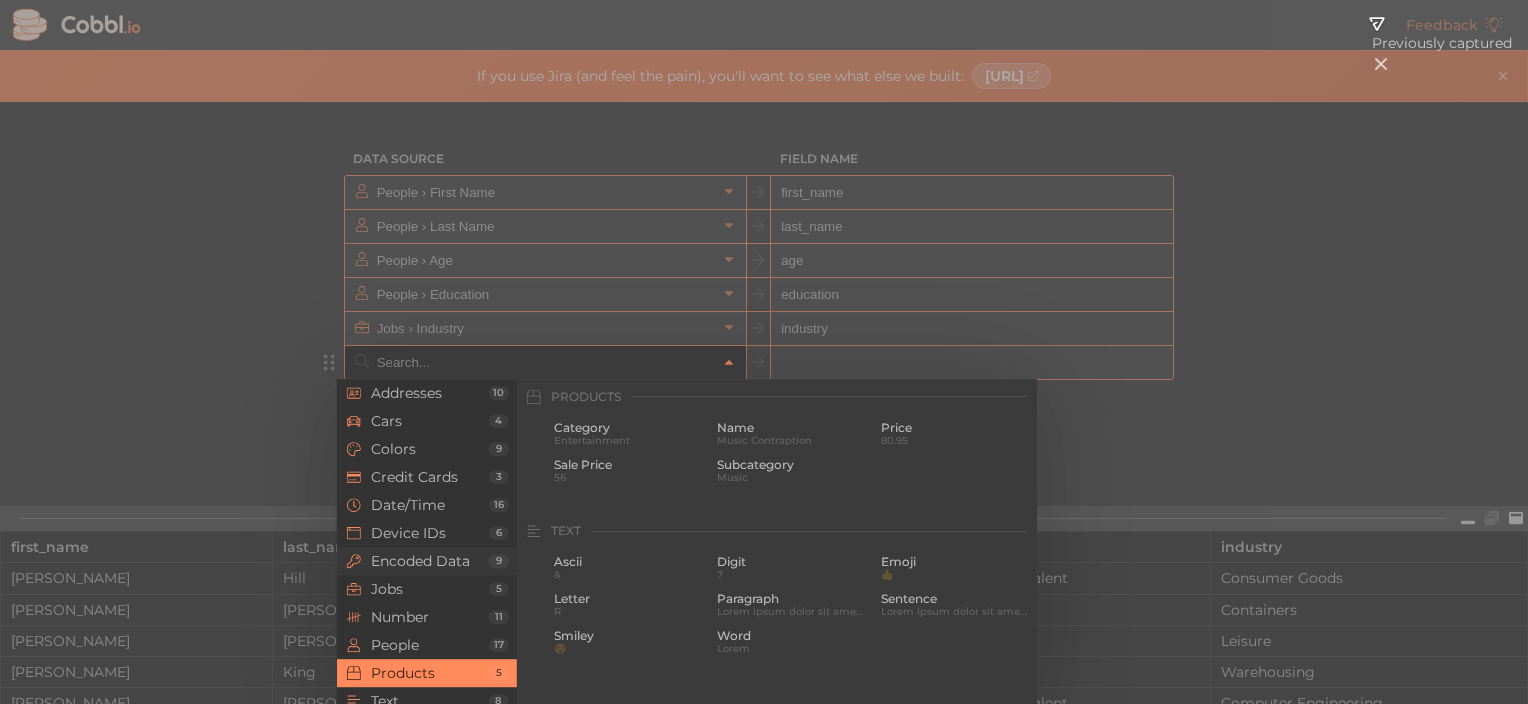 click on "Encoded Data" at bounding box center [430, 561] 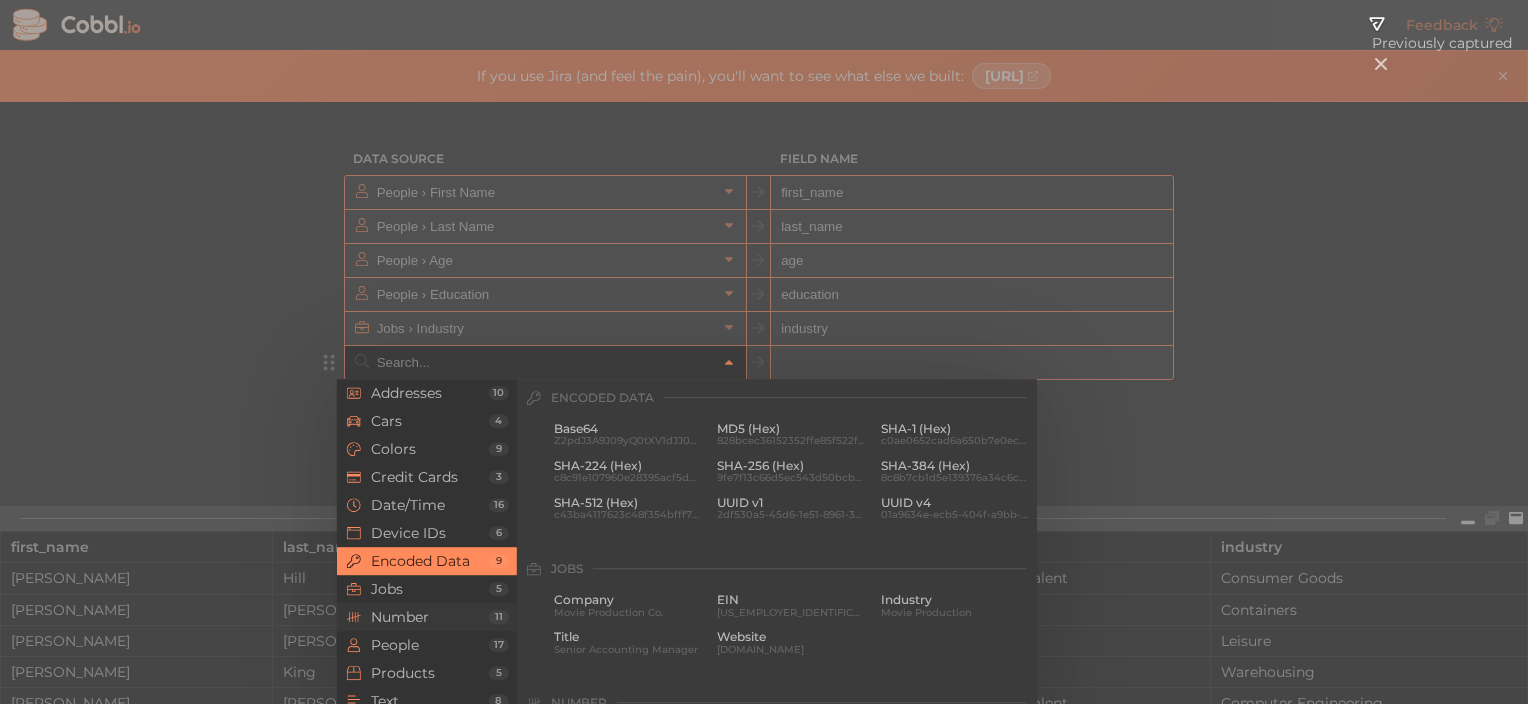 click on "Number" at bounding box center (430, 617) 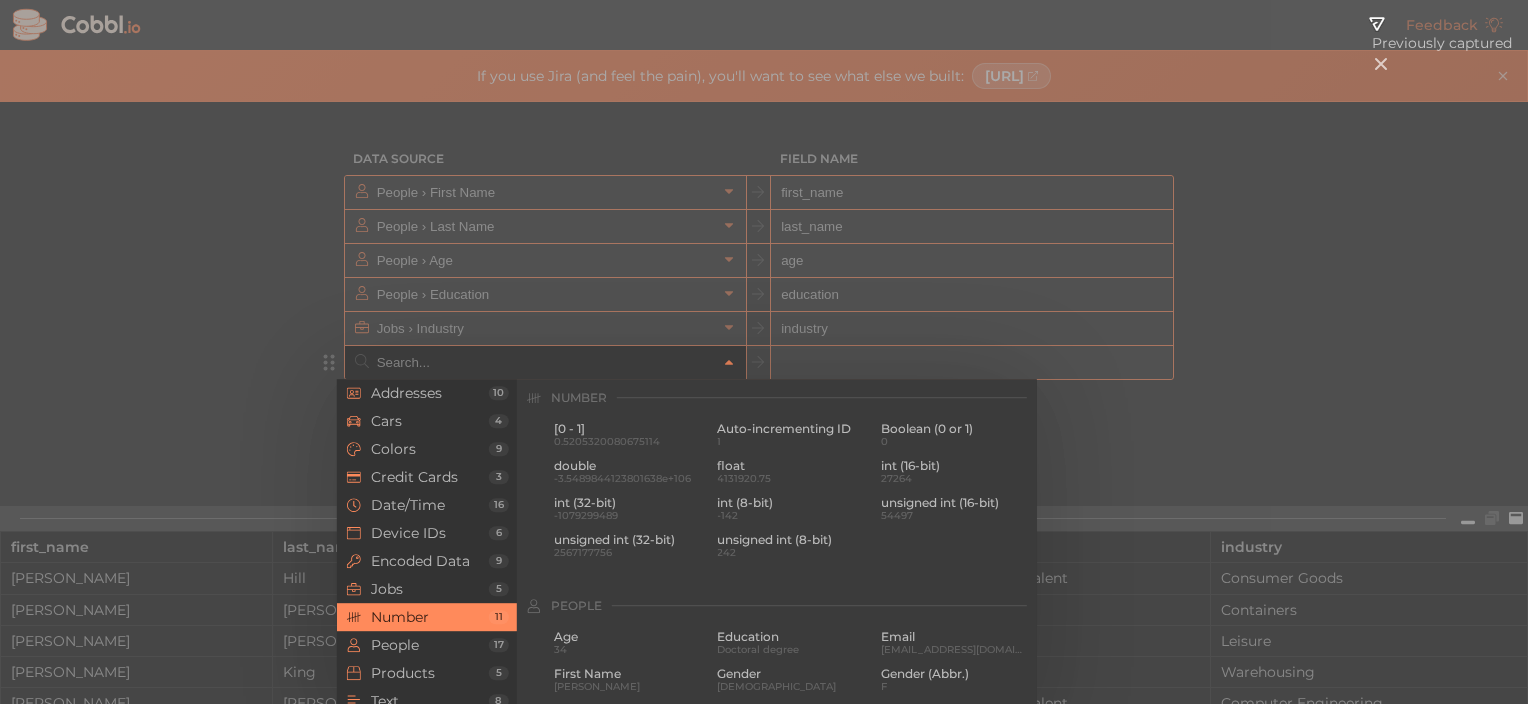 scroll, scrollTop: 1533, scrollLeft: 0, axis: vertical 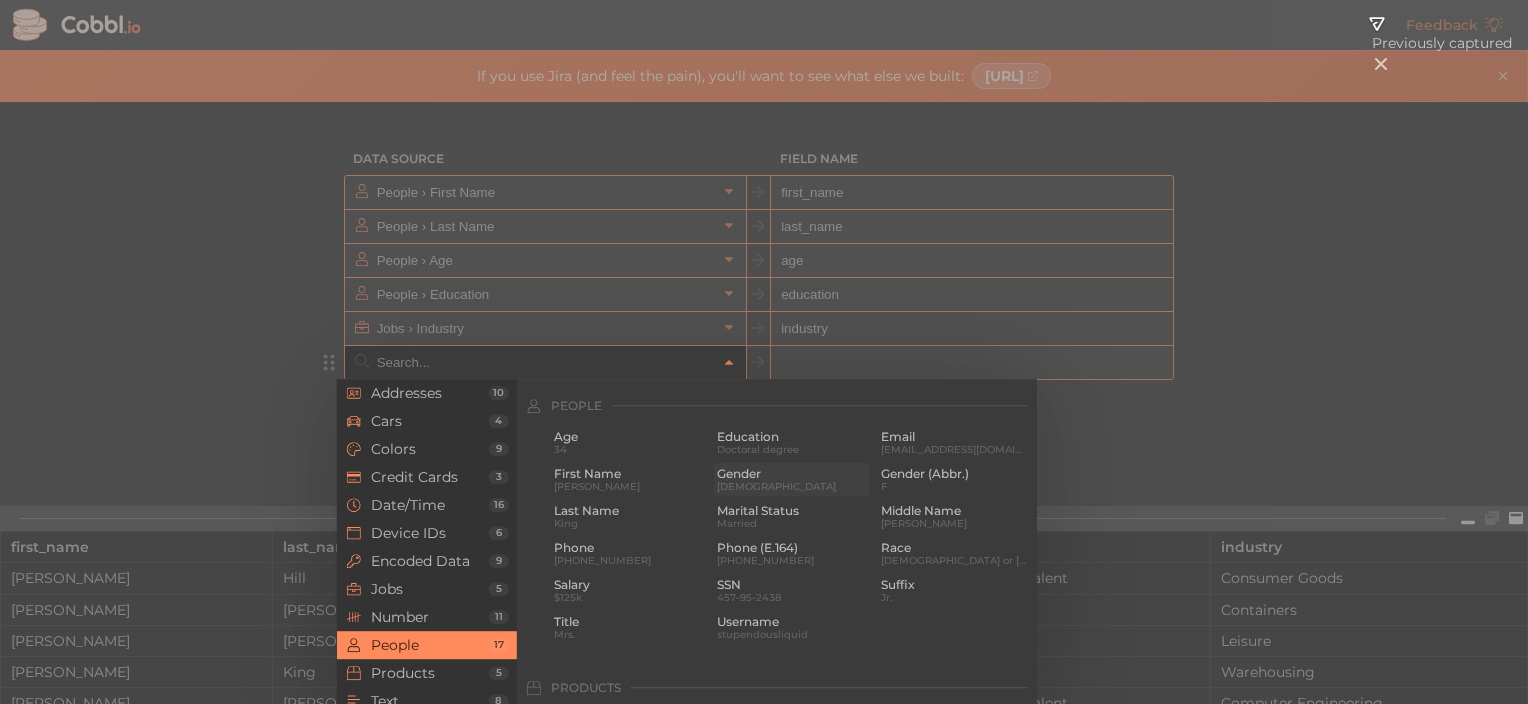click on "[DEMOGRAPHIC_DATA]" at bounding box center [791, 486] 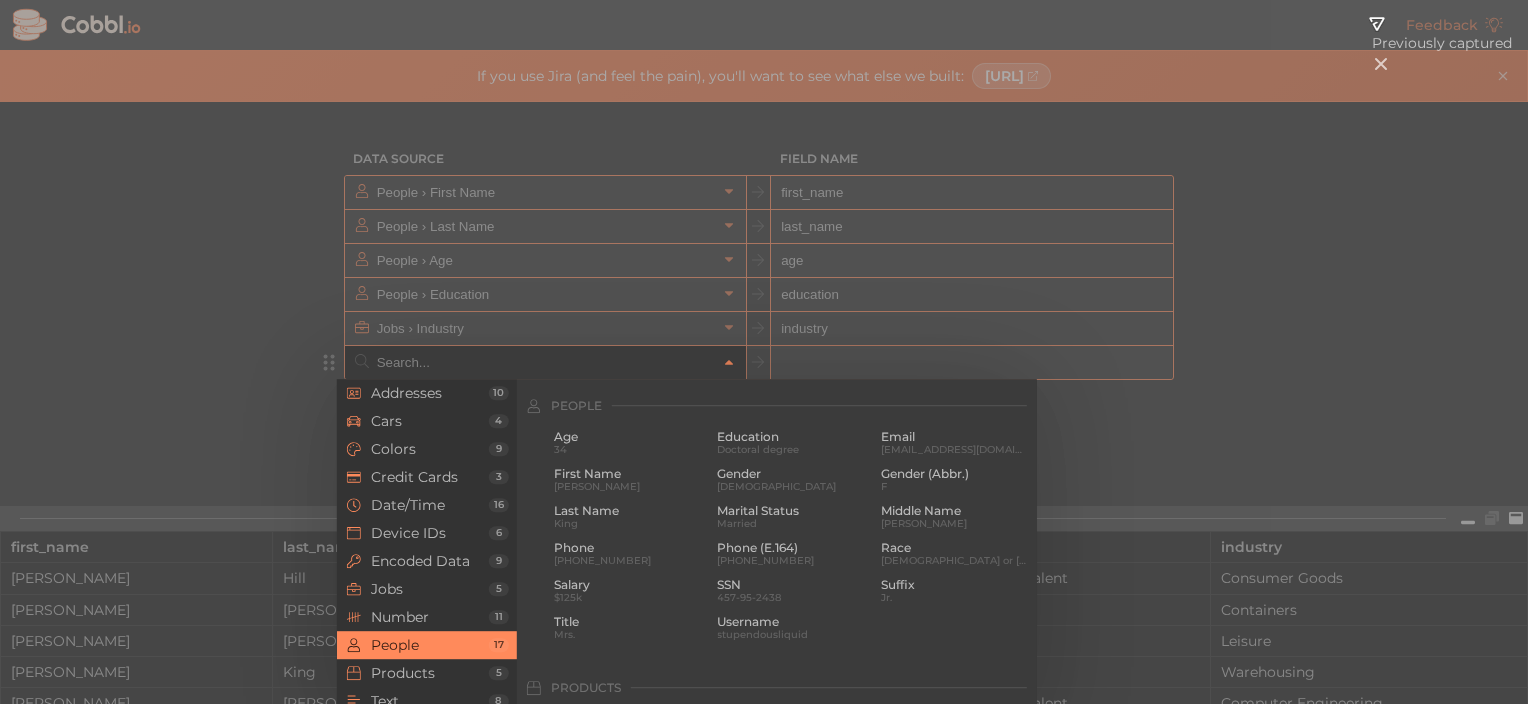 type on "People › Gender" 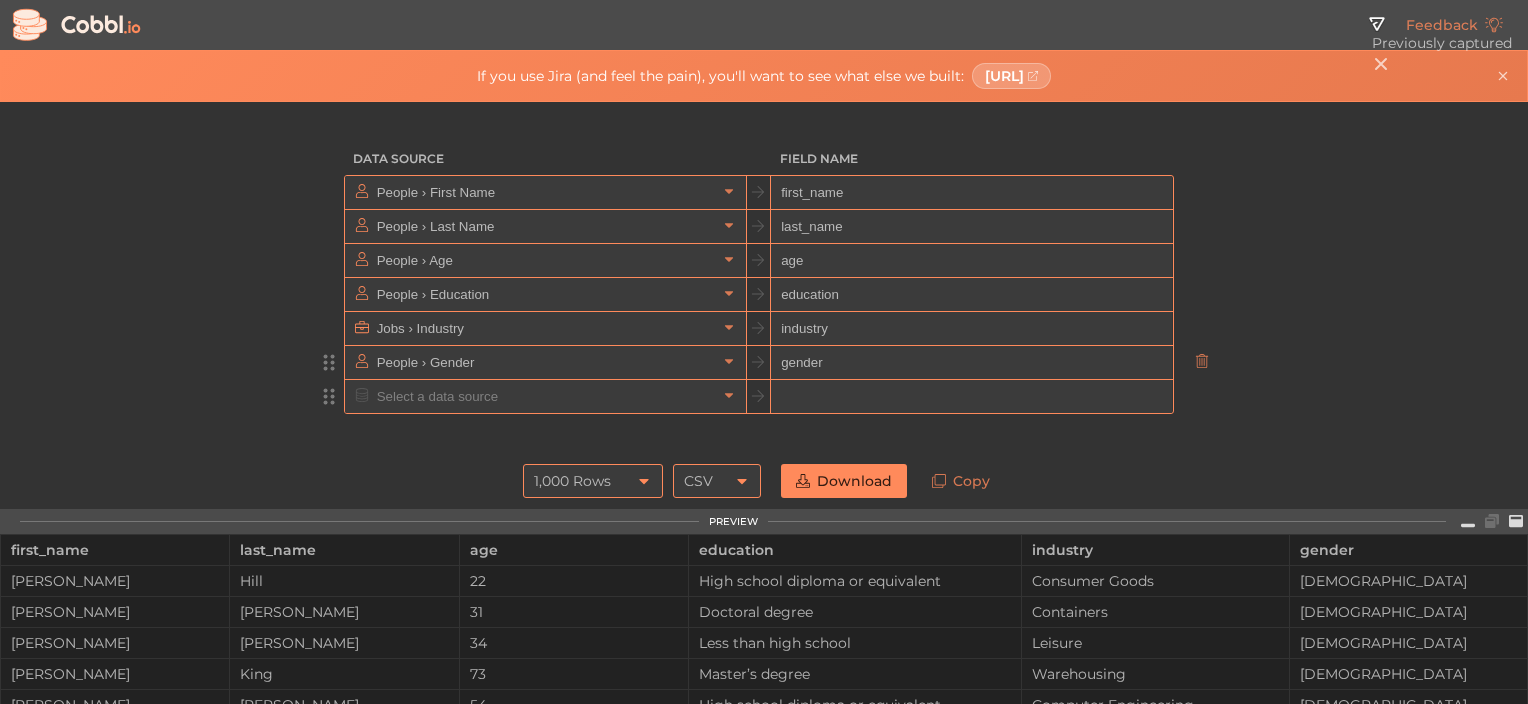click at bounding box center [544, 396] 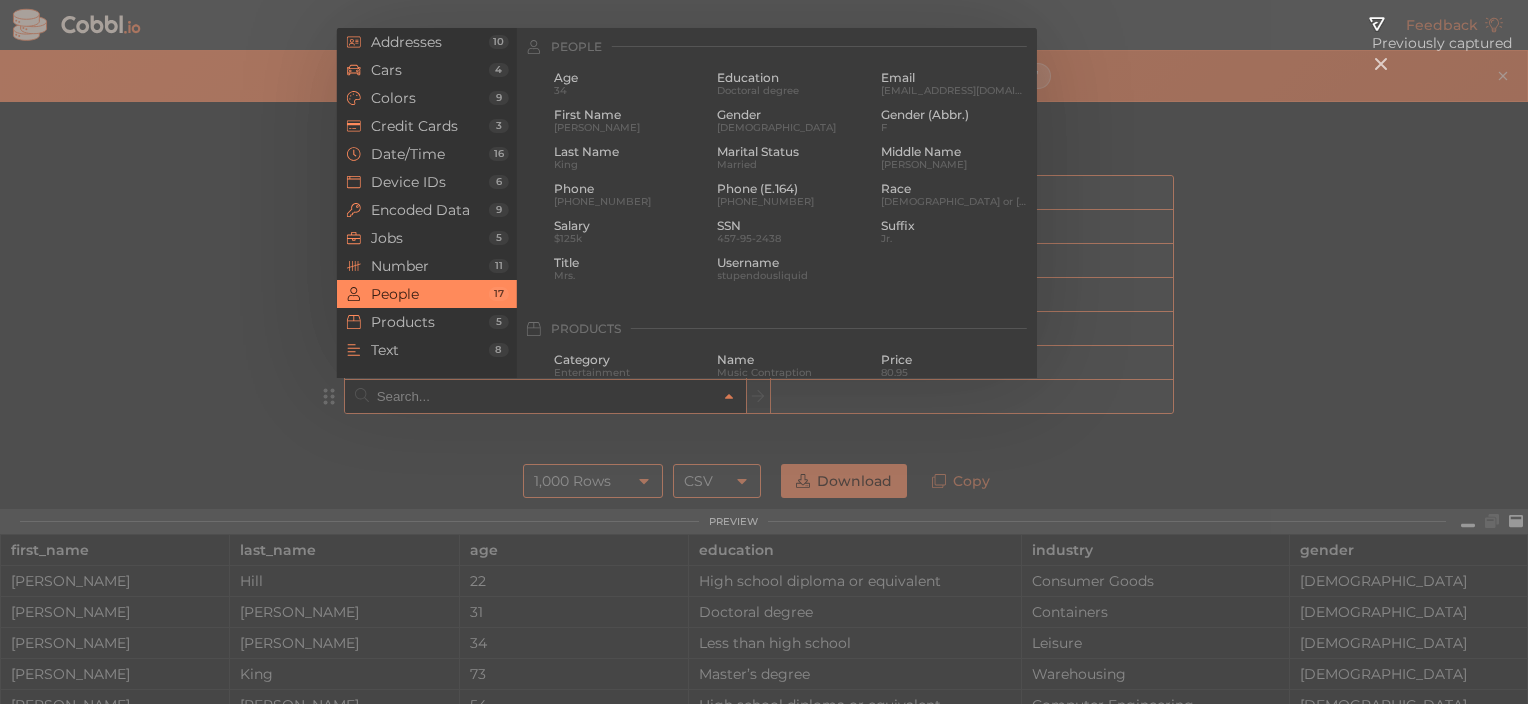 scroll, scrollTop: 1441, scrollLeft: 0, axis: vertical 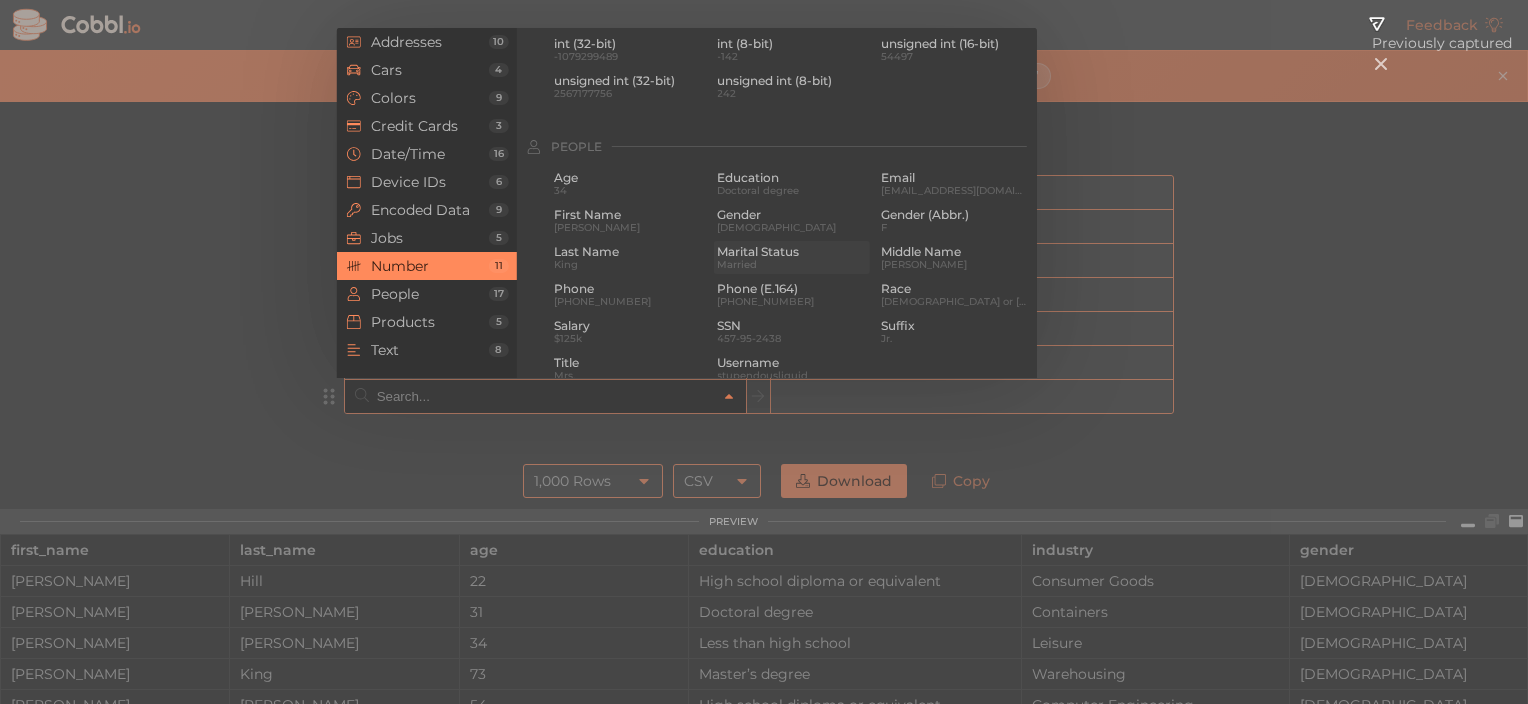 click on "Married" at bounding box center [791, 264] 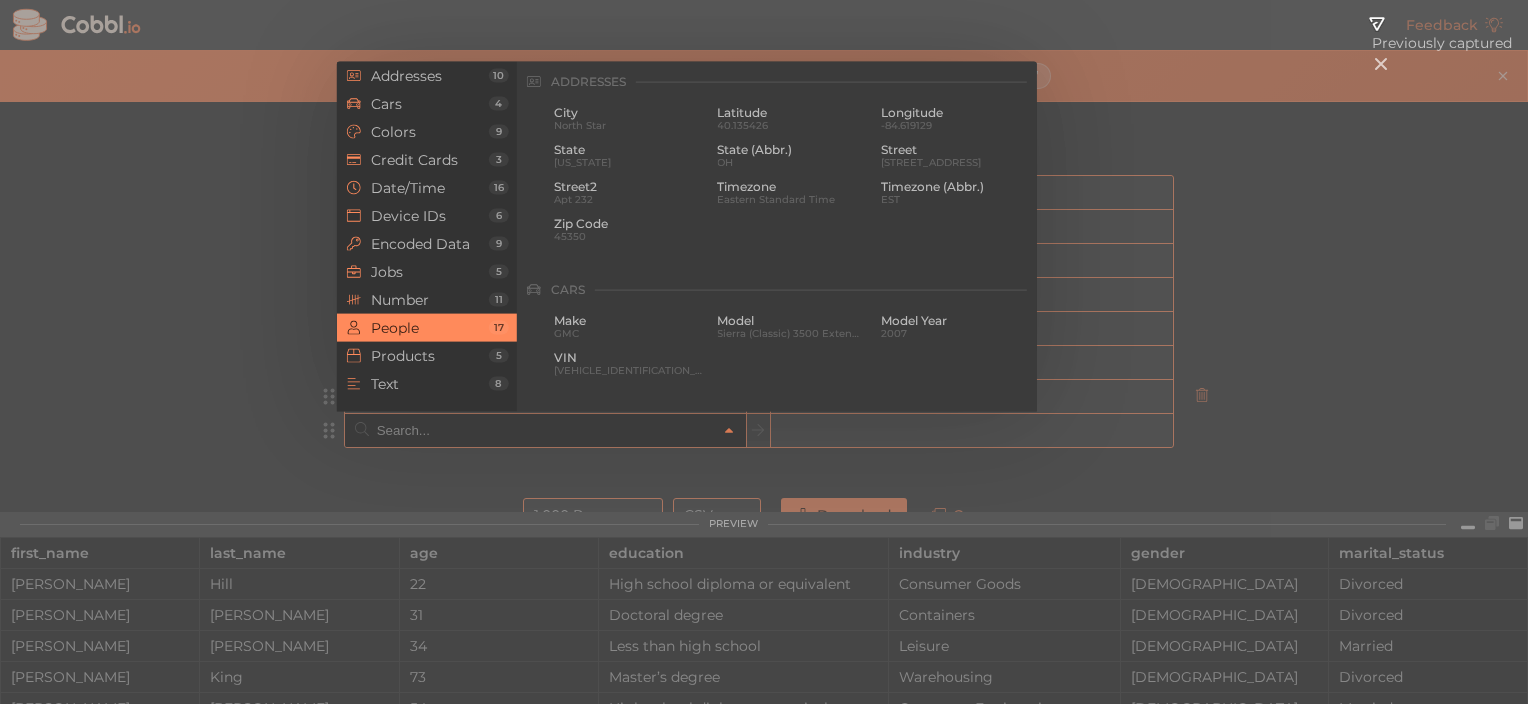 click at bounding box center [544, 430] 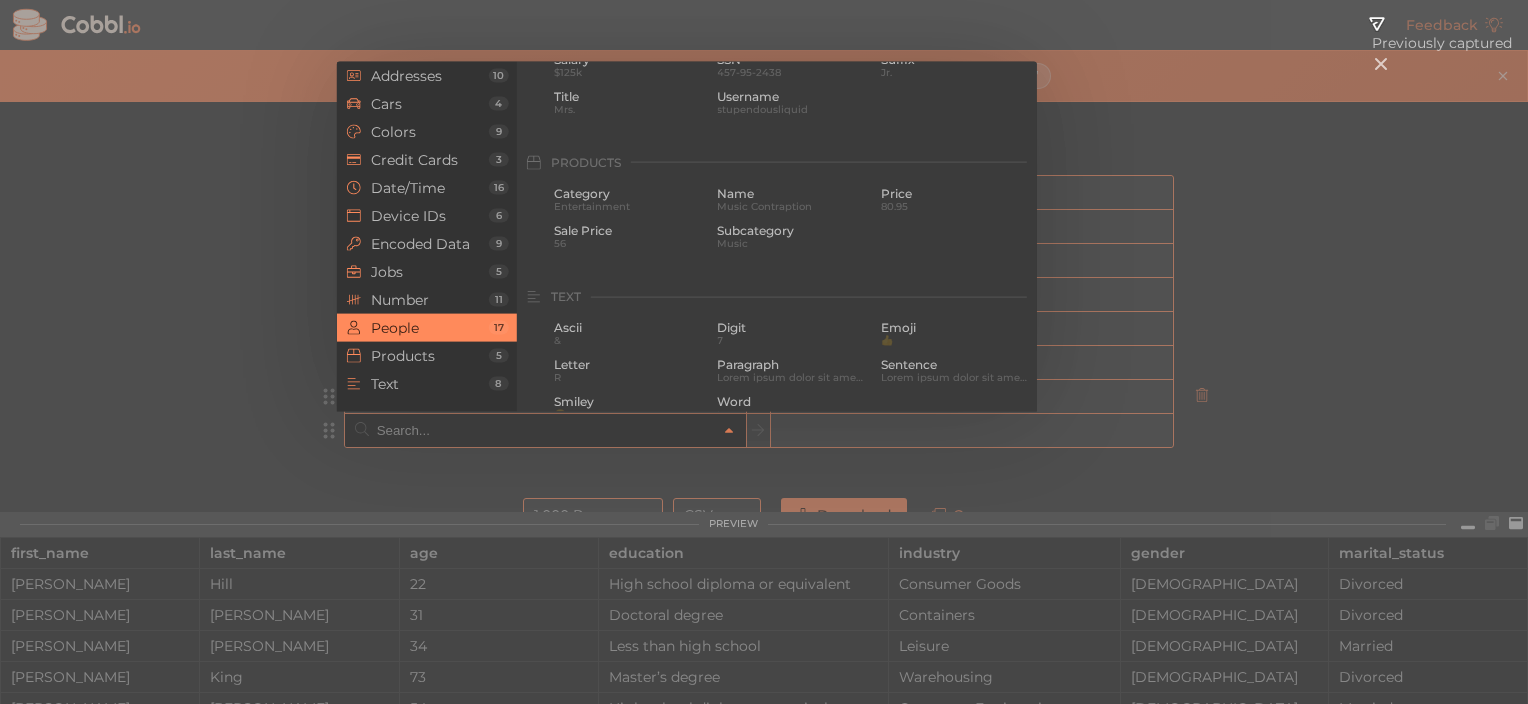 scroll, scrollTop: 1641, scrollLeft: 0, axis: vertical 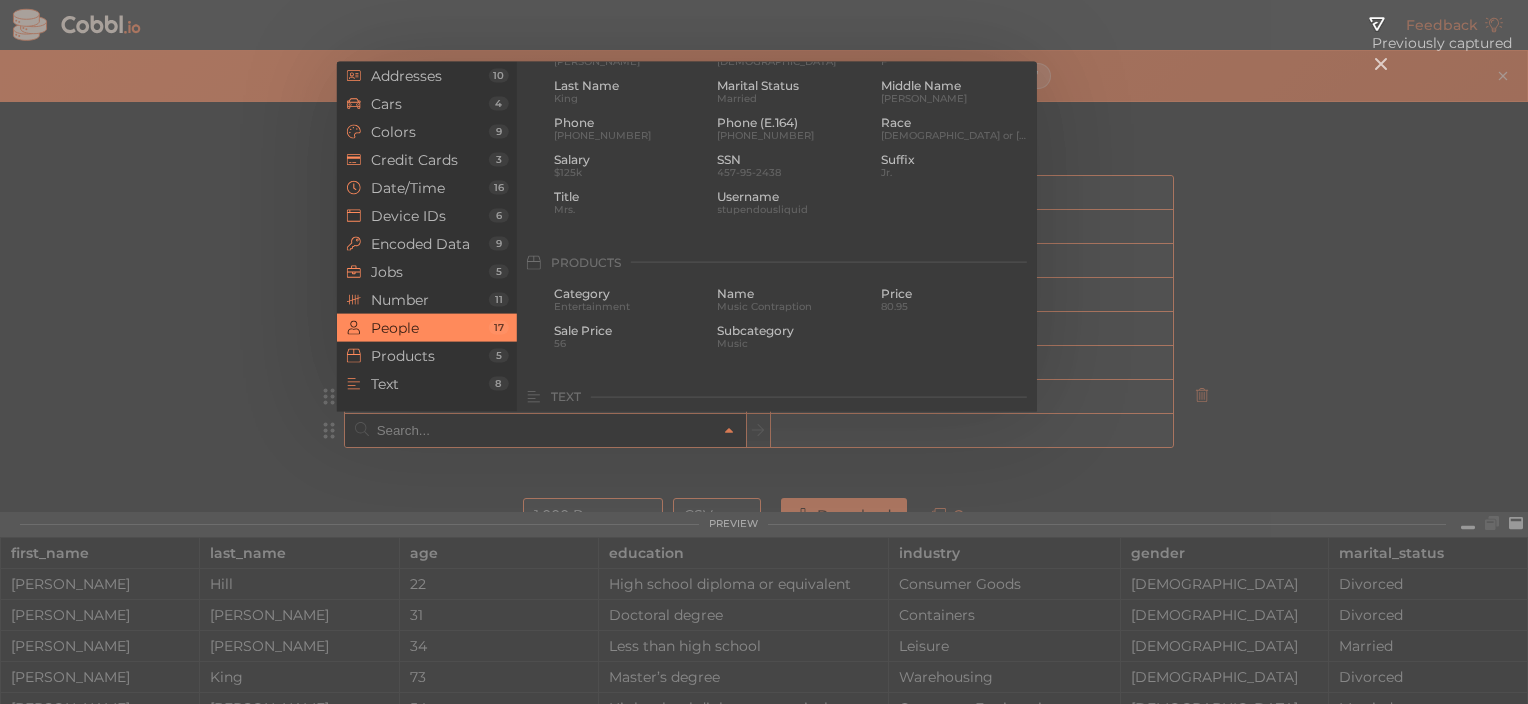 click on "People" at bounding box center (430, 328) 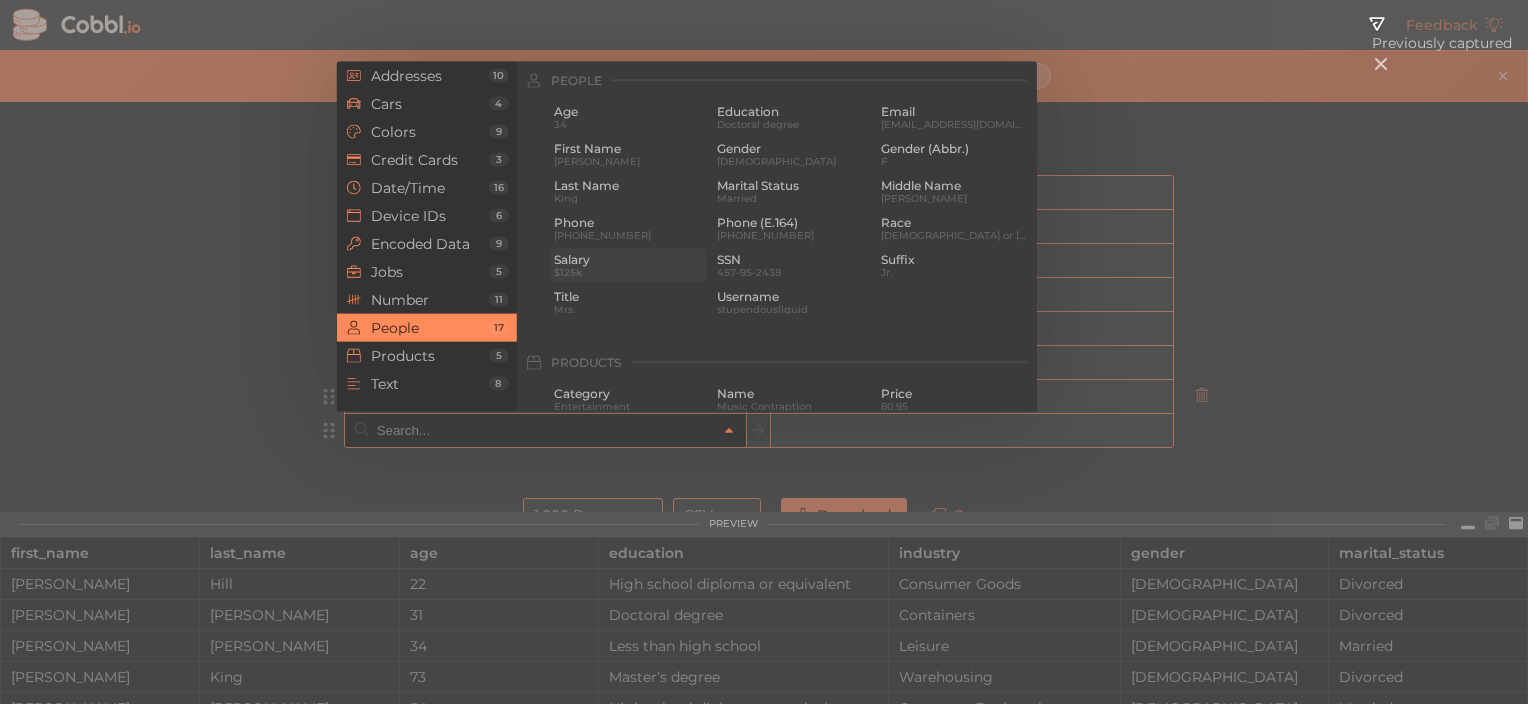 click on "$125k" at bounding box center [628, 271] 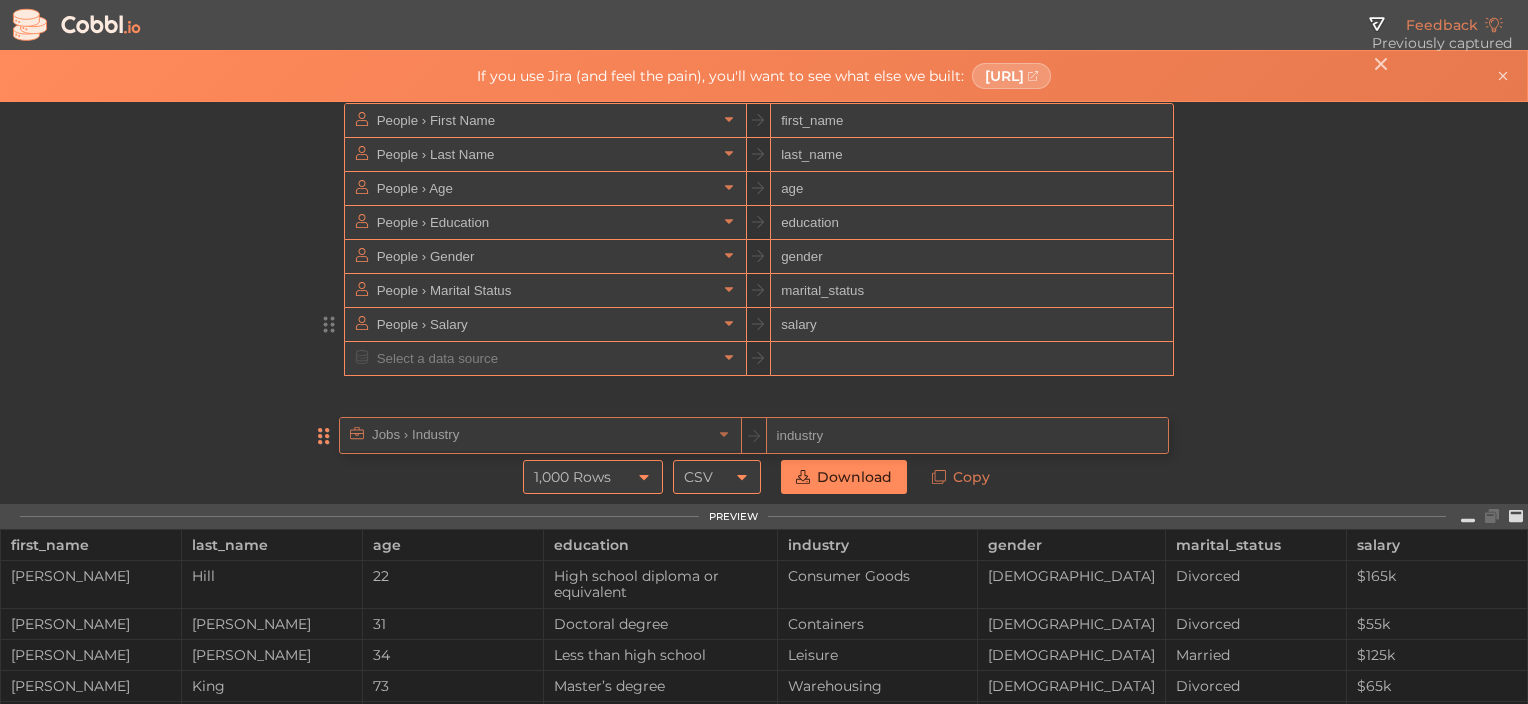 scroll, scrollTop: 106, scrollLeft: 0, axis: vertical 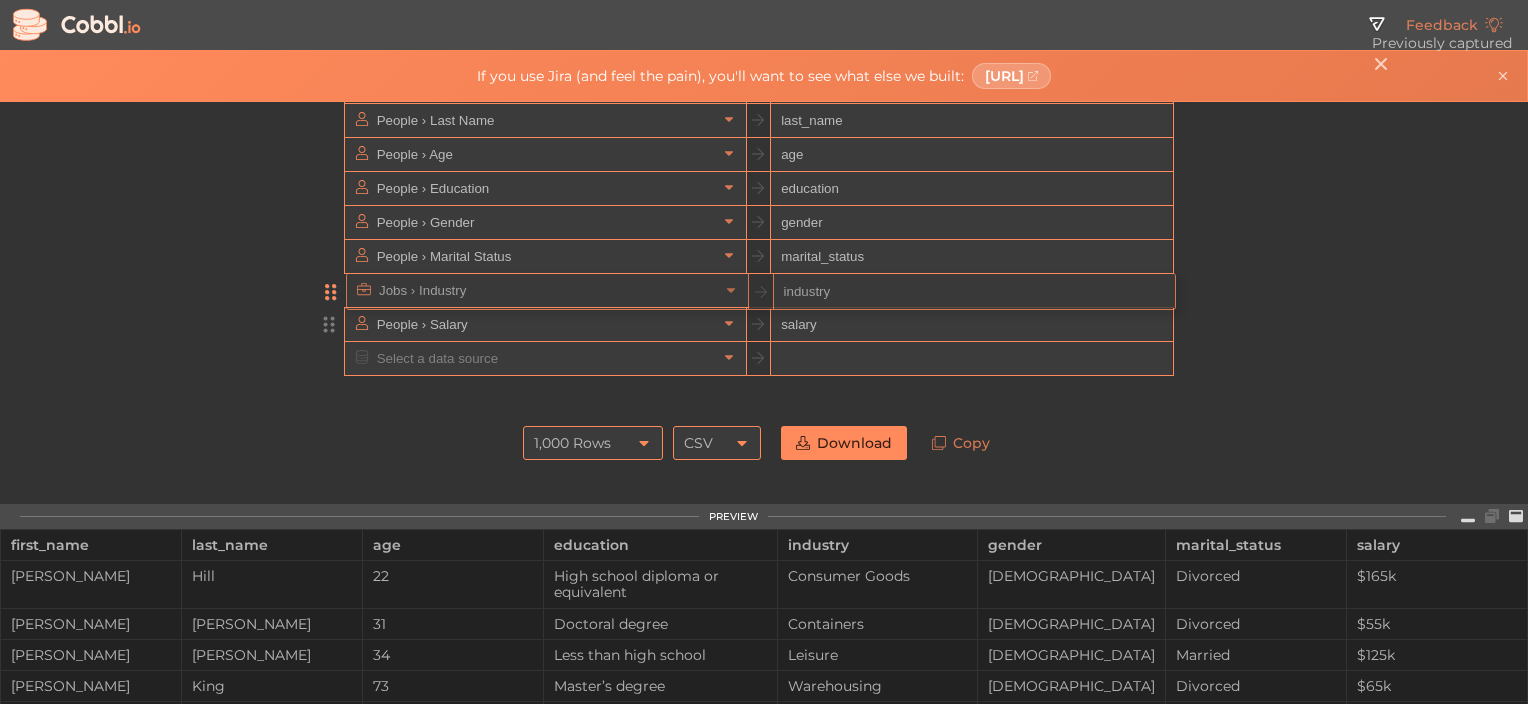 drag, startPoint x: 327, startPoint y: 332, endPoint x: 335, endPoint y: 300, distance: 32.984844 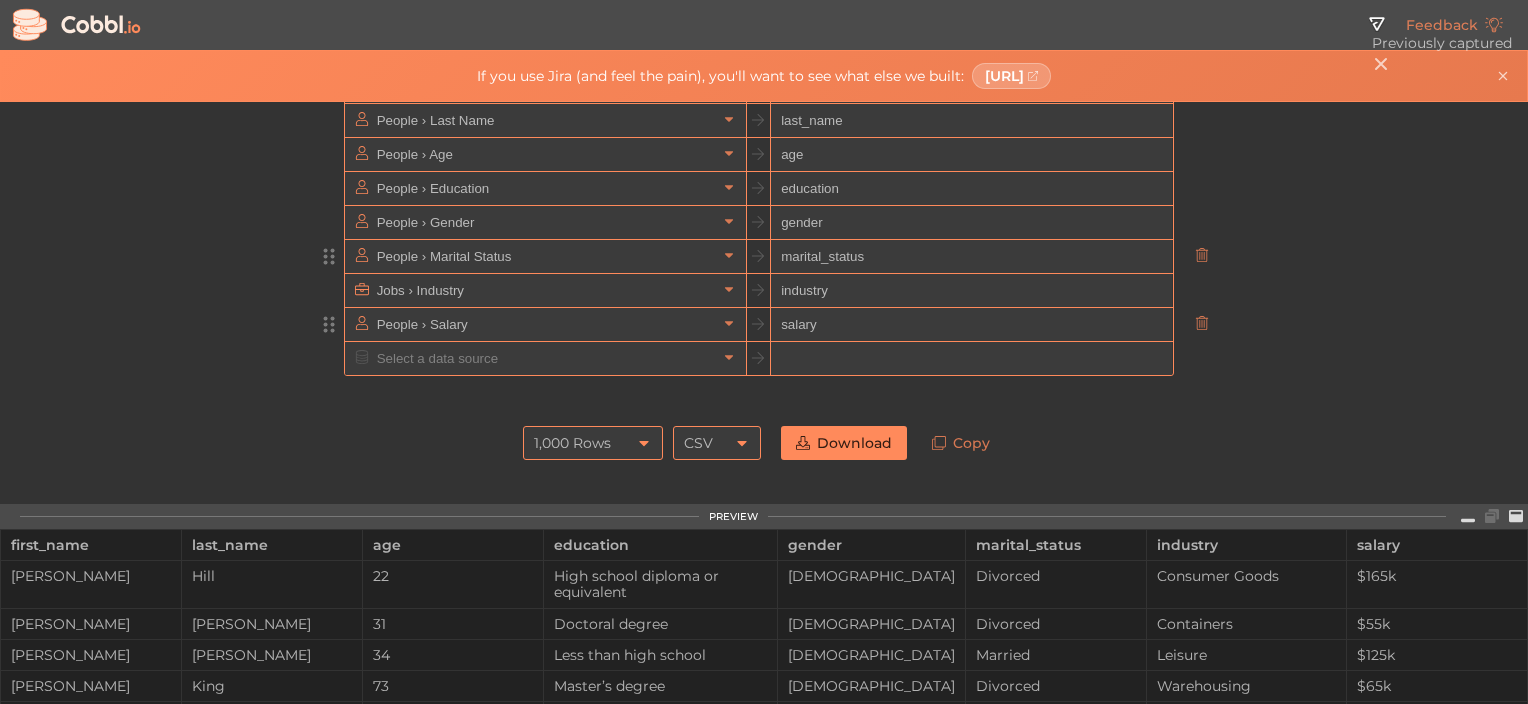 click 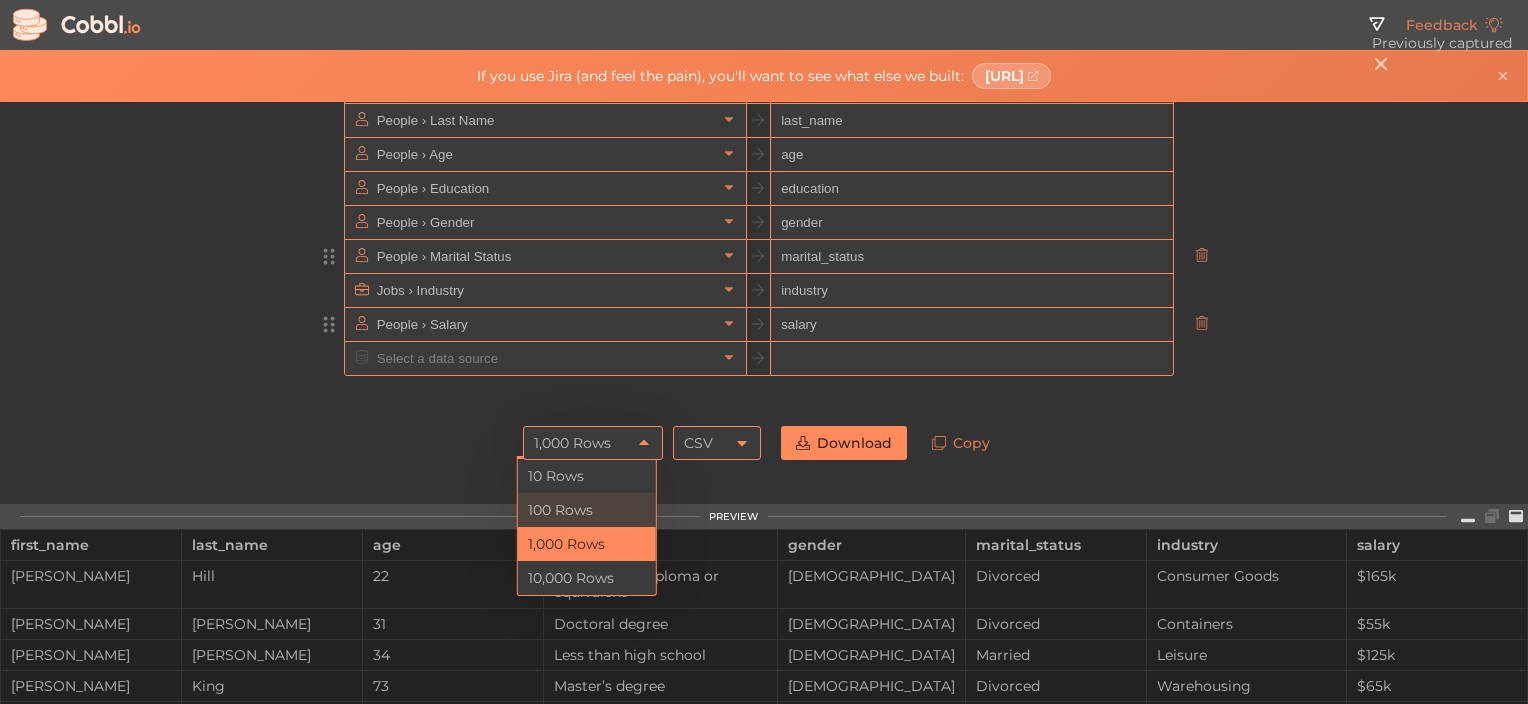click on "100 Rows" at bounding box center (587, 510) 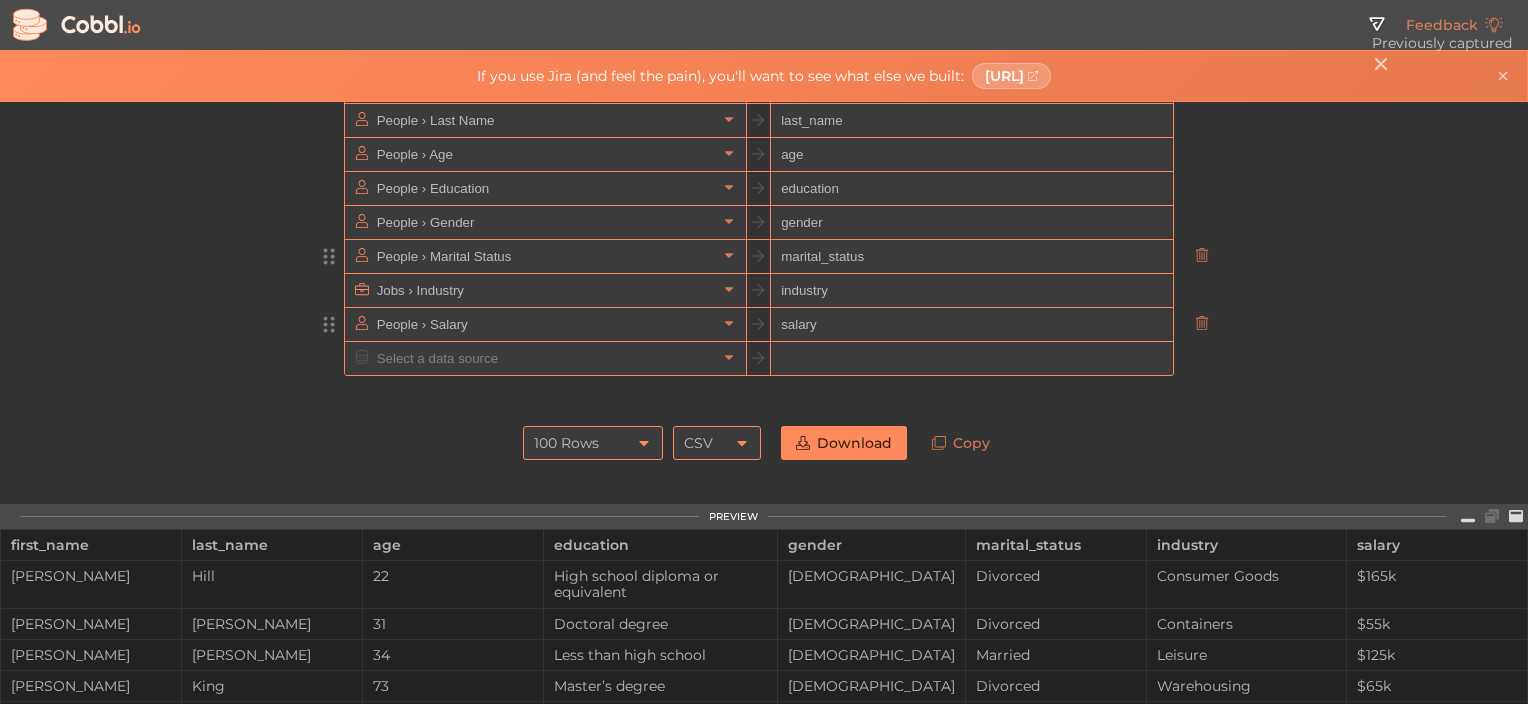 click on "Download" at bounding box center [844, 443] 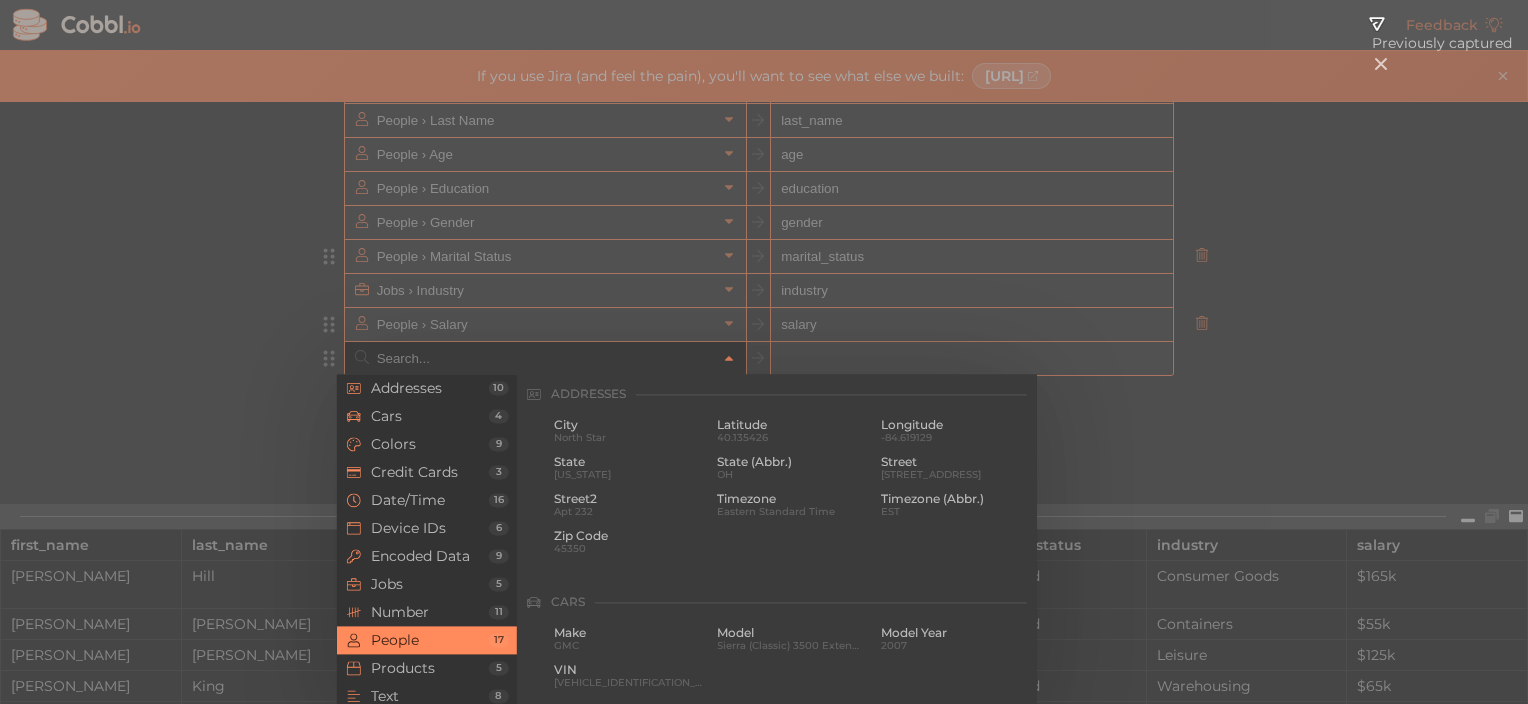 scroll, scrollTop: 1541, scrollLeft: 0, axis: vertical 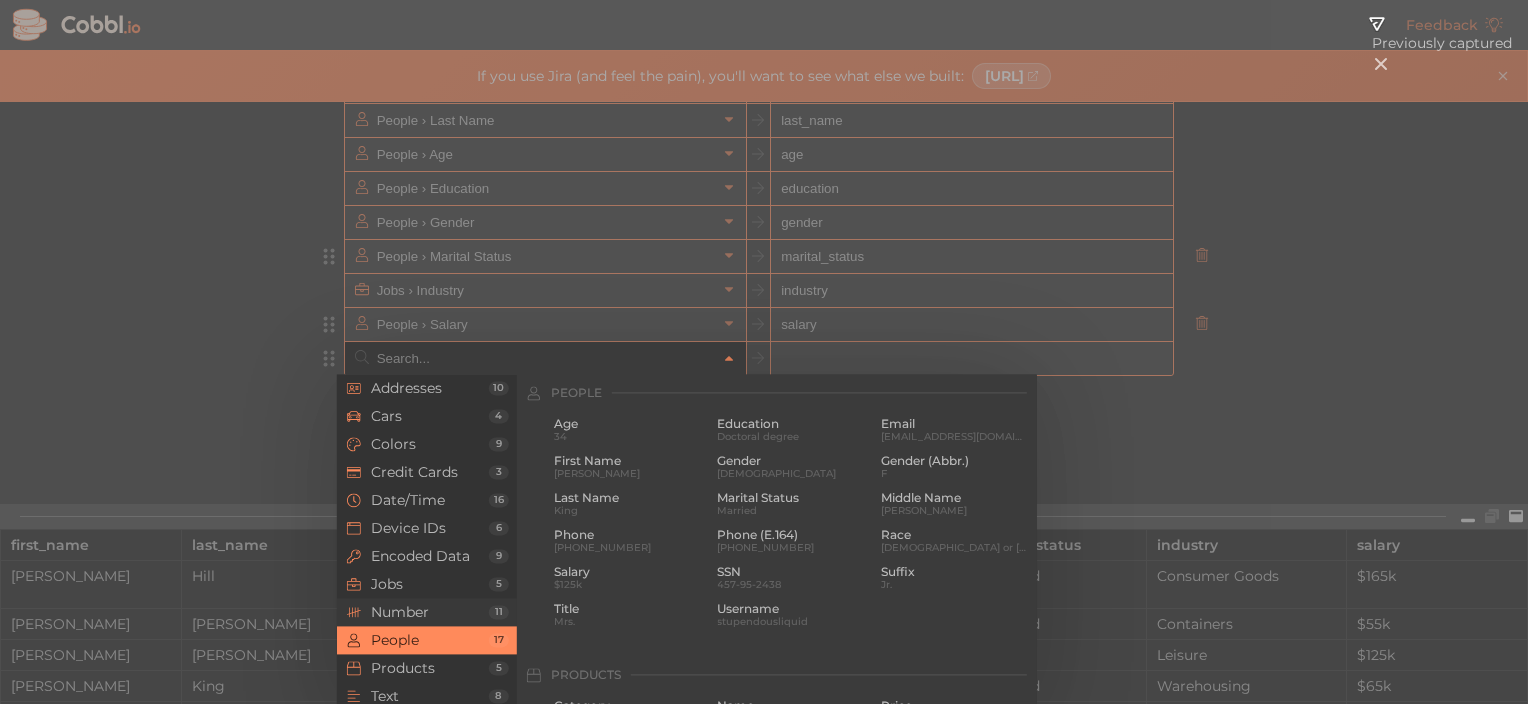 click on "Number" at bounding box center [430, 612] 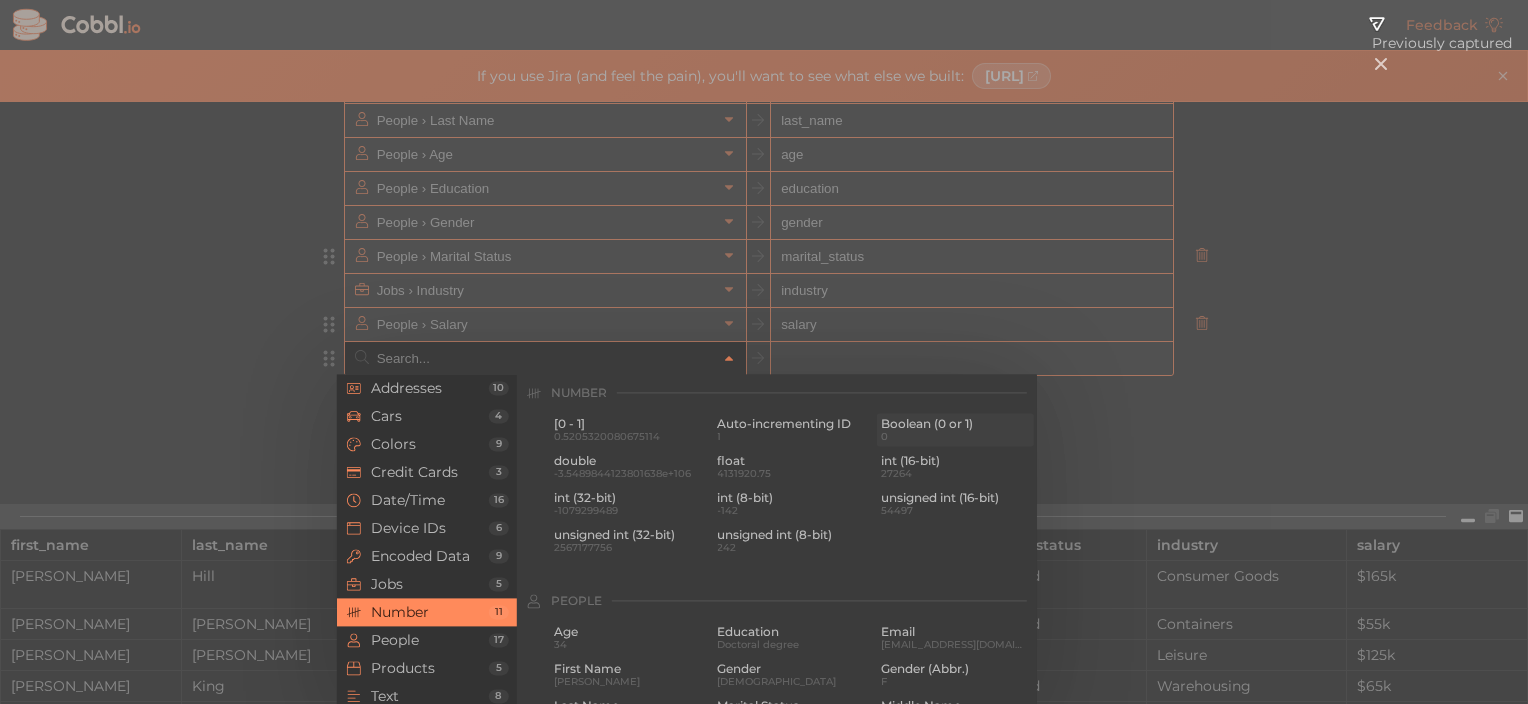 click on "Boolean (0 or 1)" at bounding box center [955, 424] 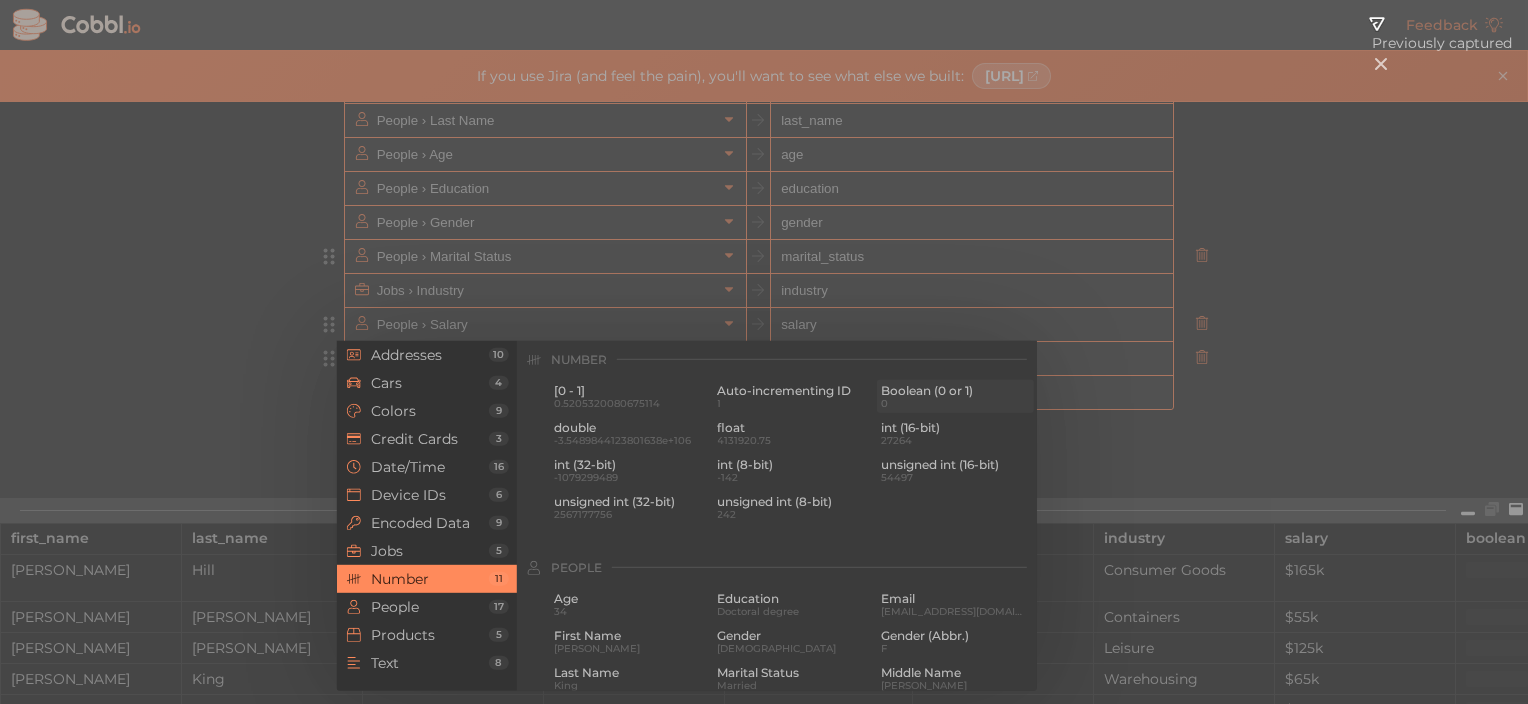 type on "Number › Boolean (0 or 1)" 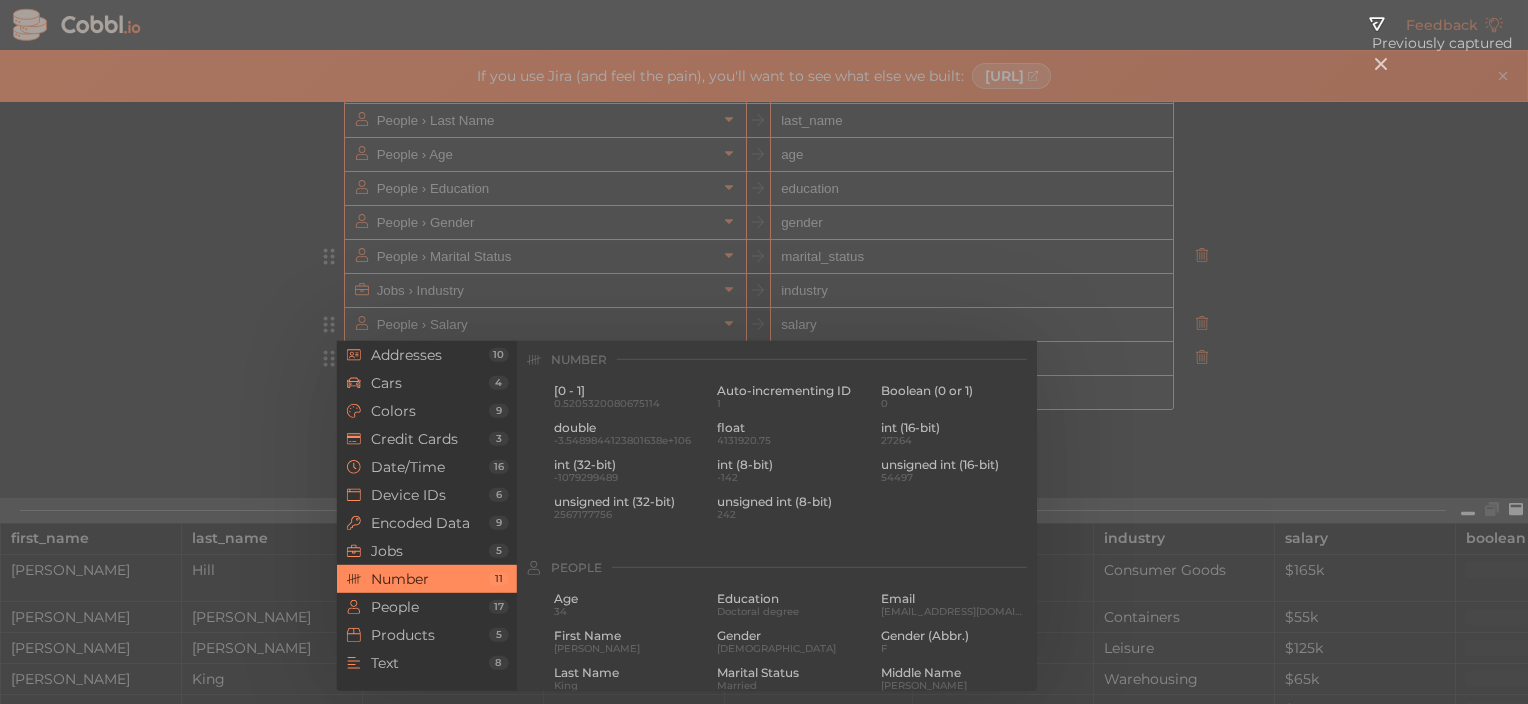 scroll, scrollTop: 140, scrollLeft: 0, axis: vertical 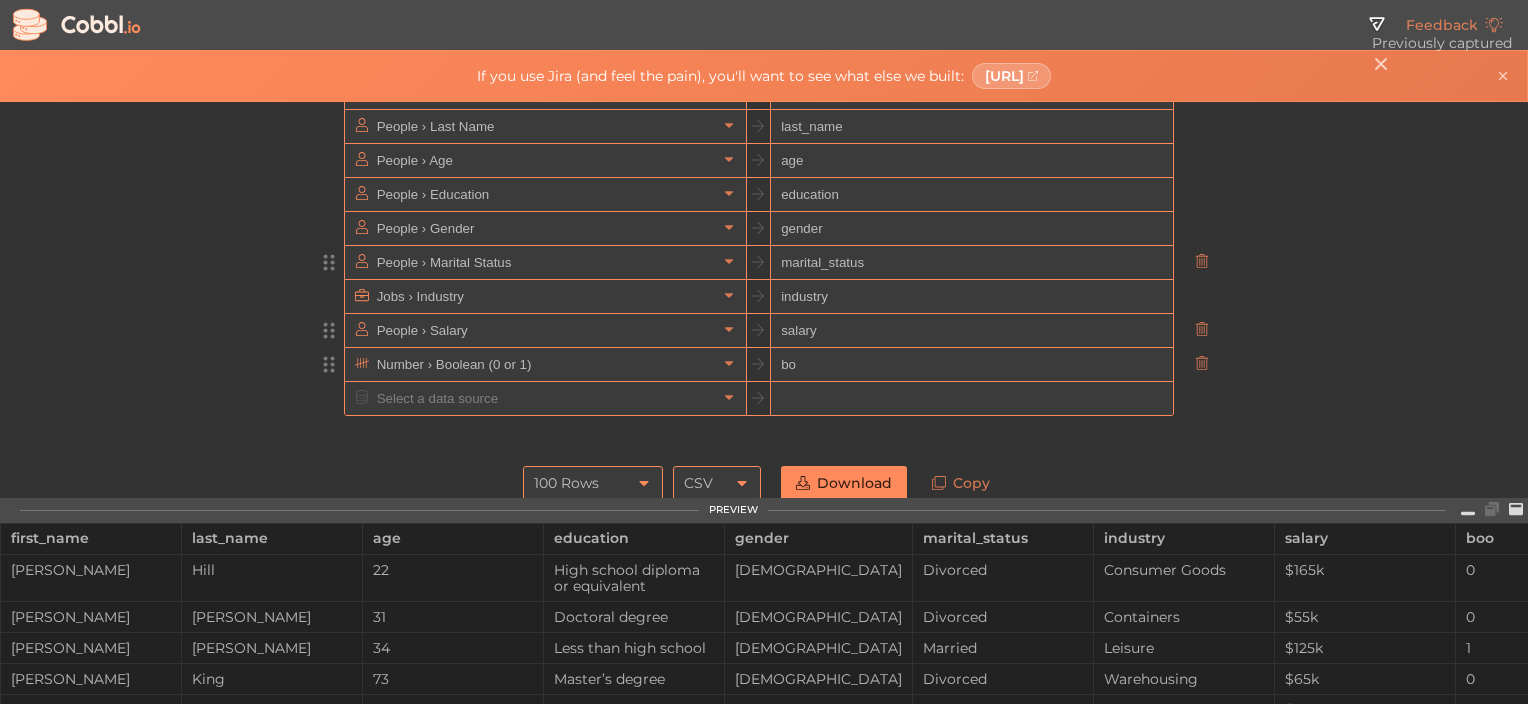 type on "b" 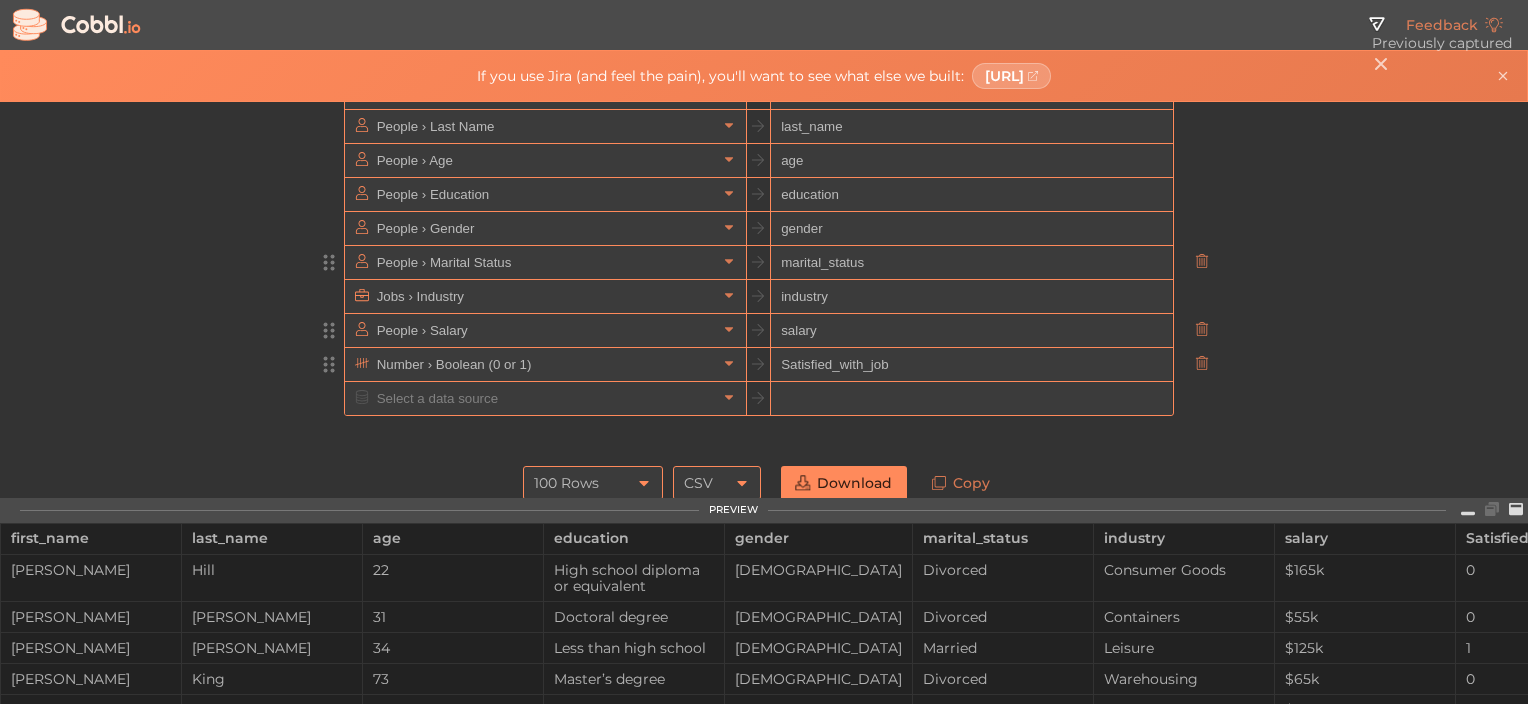 type on "Satisfied_with_job" 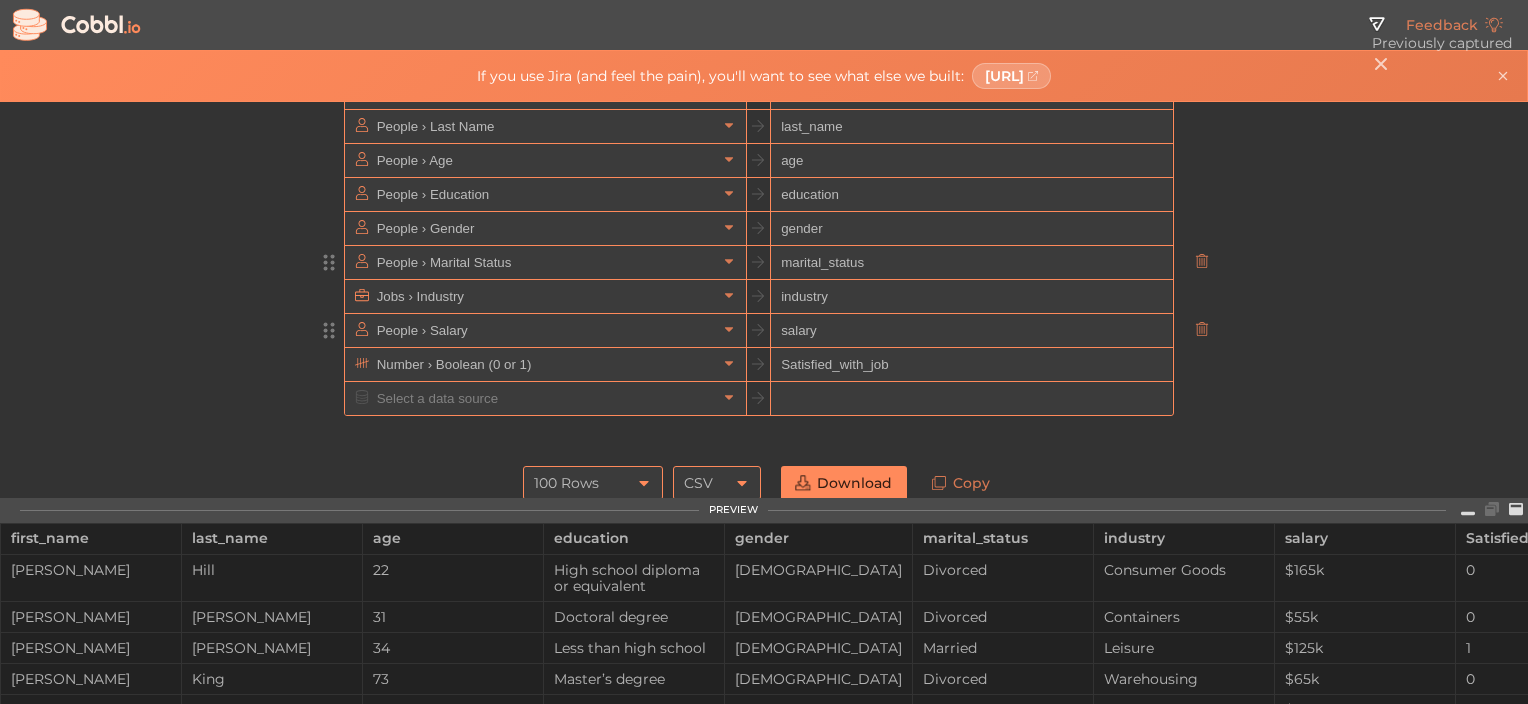 click on "Download" at bounding box center (844, 483) 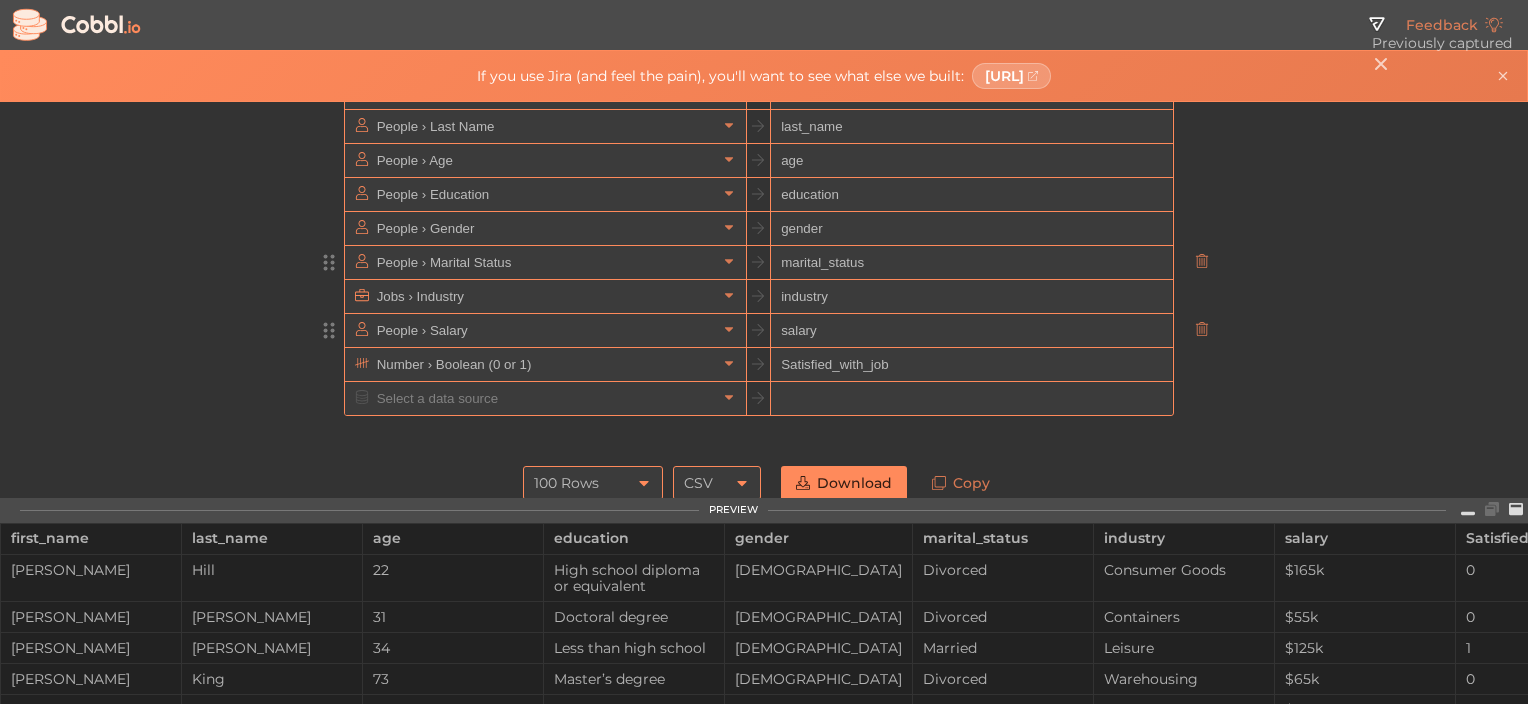 scroll, scrollTop: 0, scrollLeft: 0, axis: both 